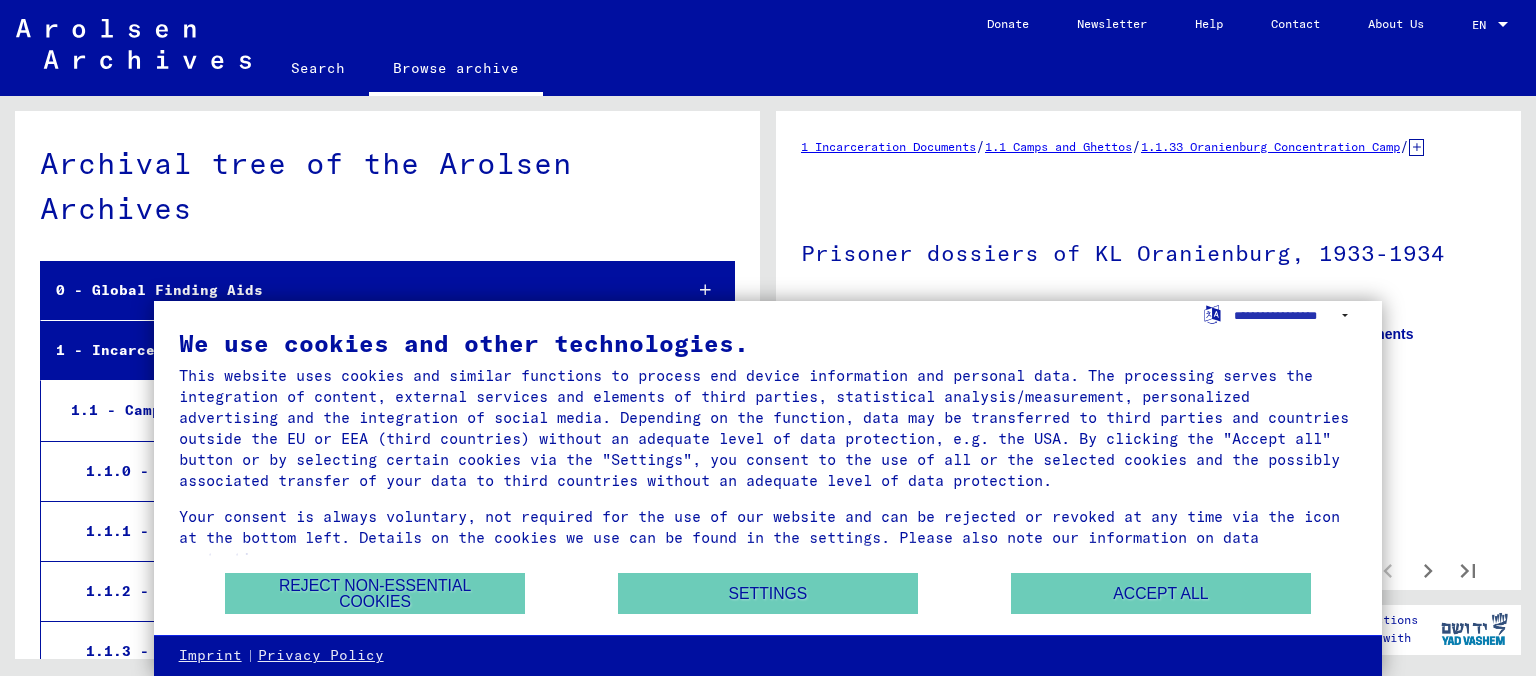 scroll, scrollTop: 0, scrollLeft: 0, axis: both 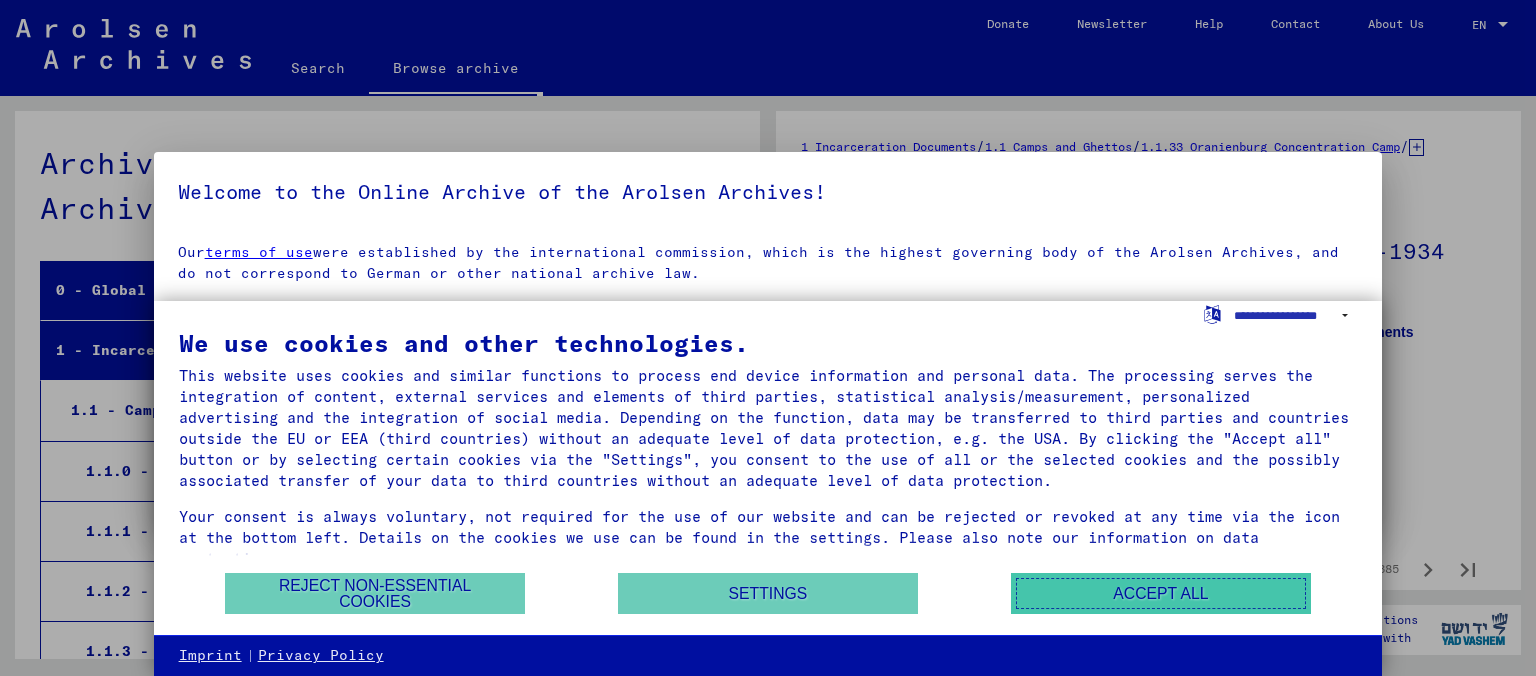 click on "Accept all" at bounding box center (1161, 593) 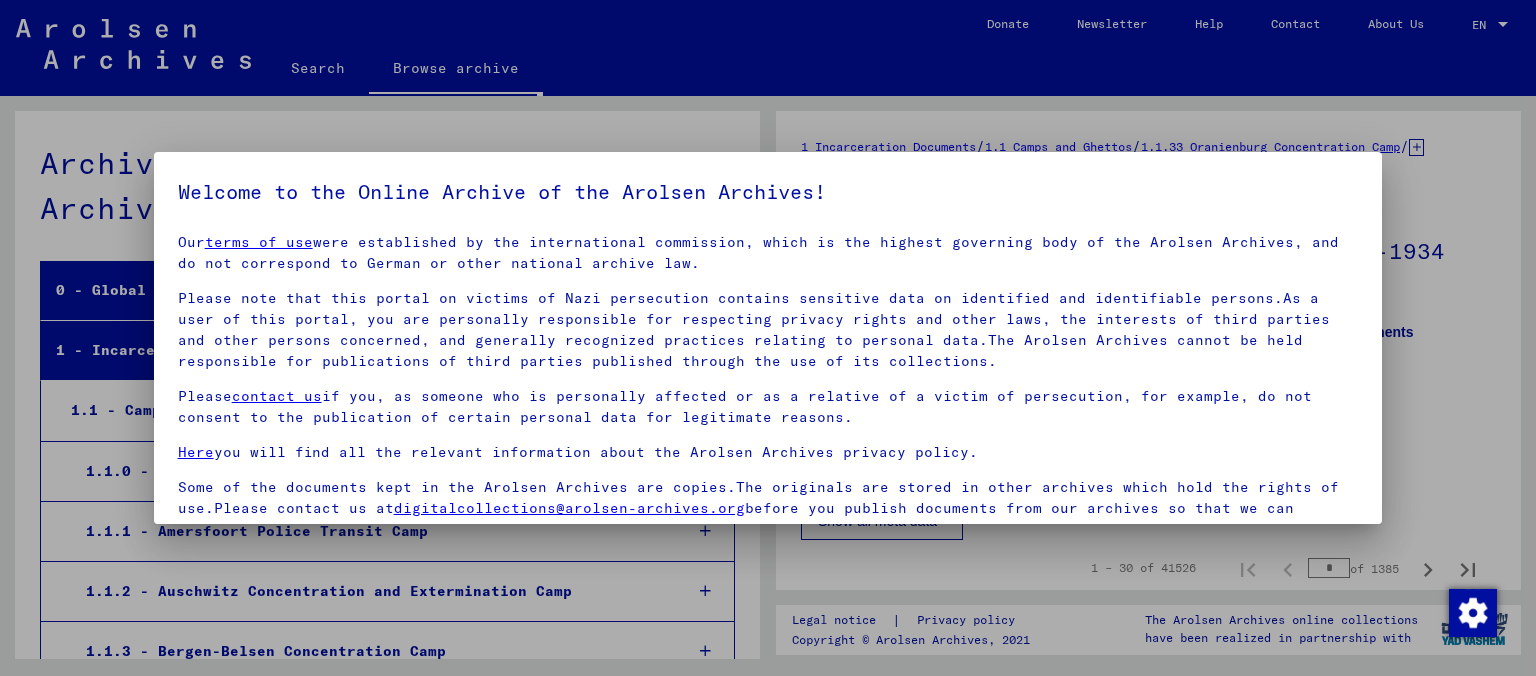 scroll, scrollTop: 17, scrollLeft: 0, axis: vertical 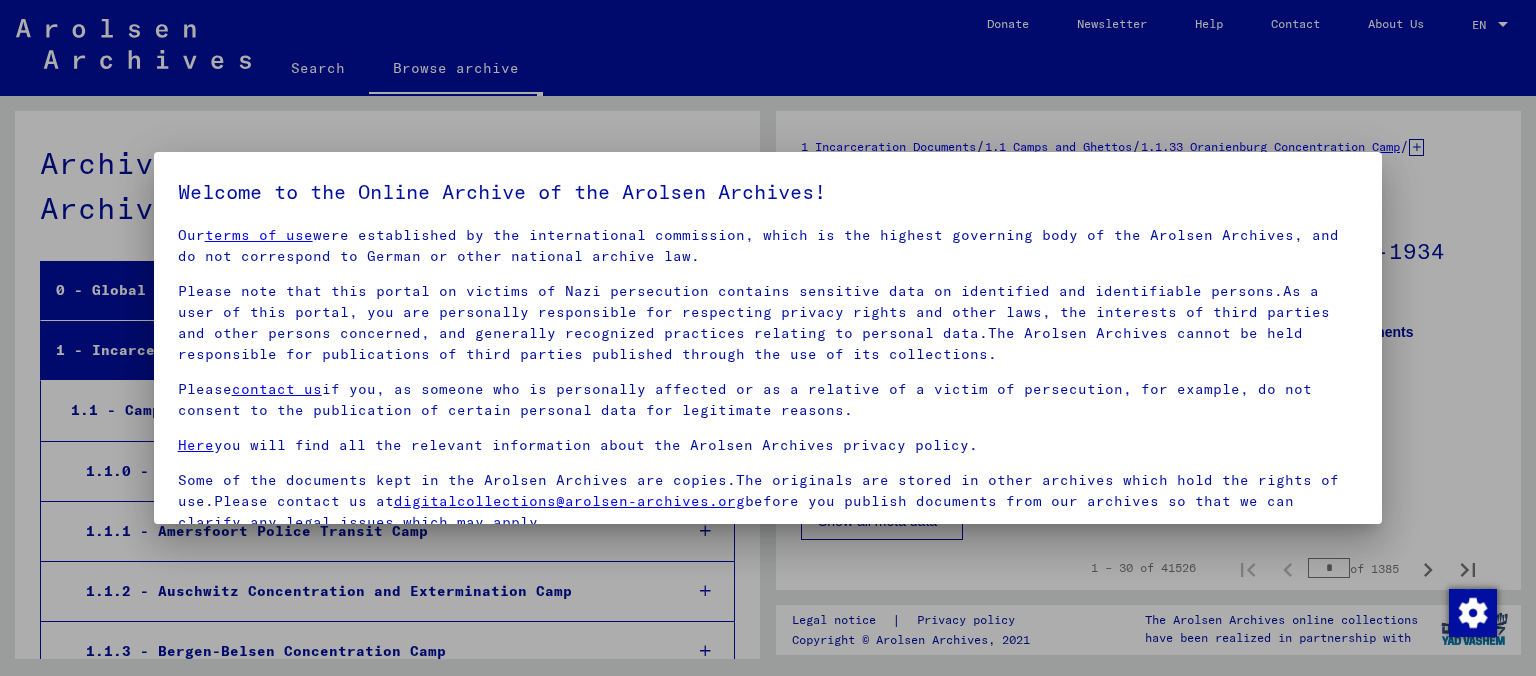 click at bounding box center (768, 338) 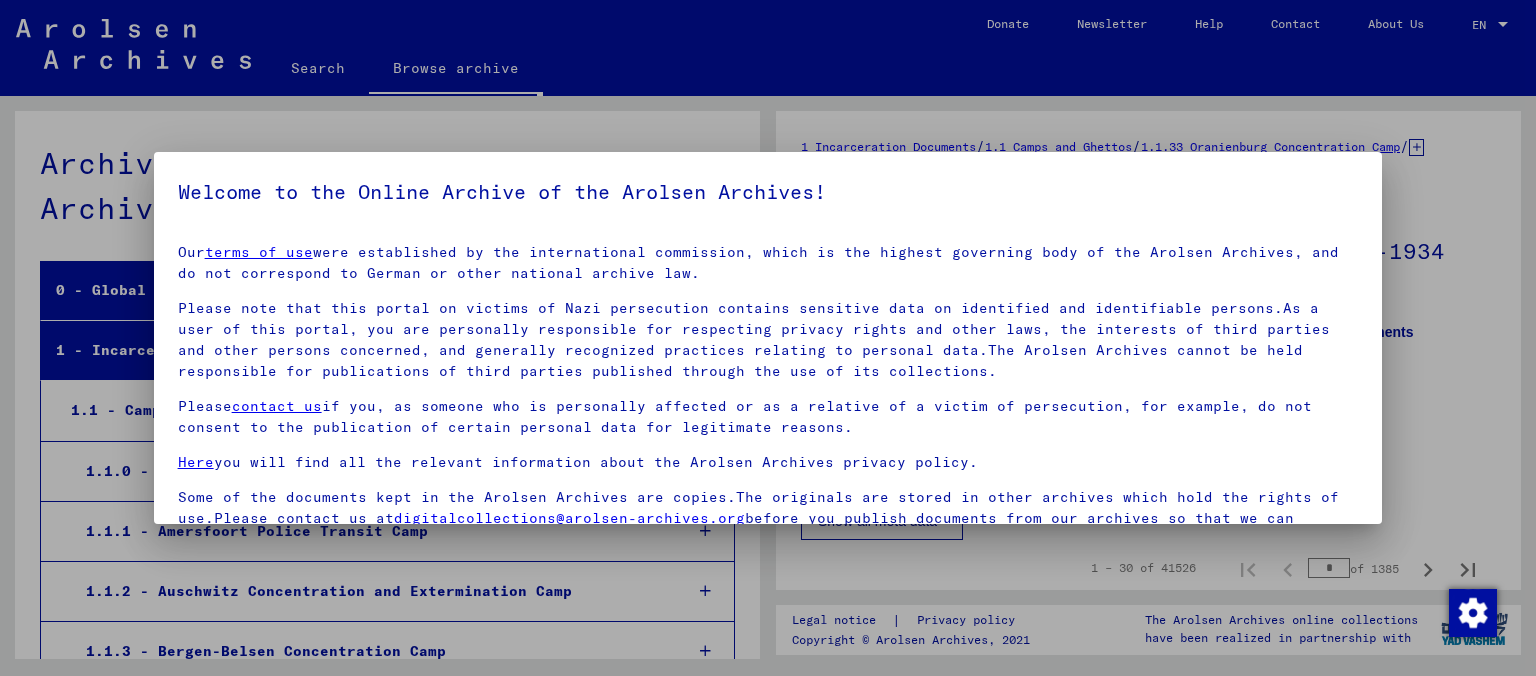 scroll, scrollTop: 17, scrollLeft: 0, axis: vertical 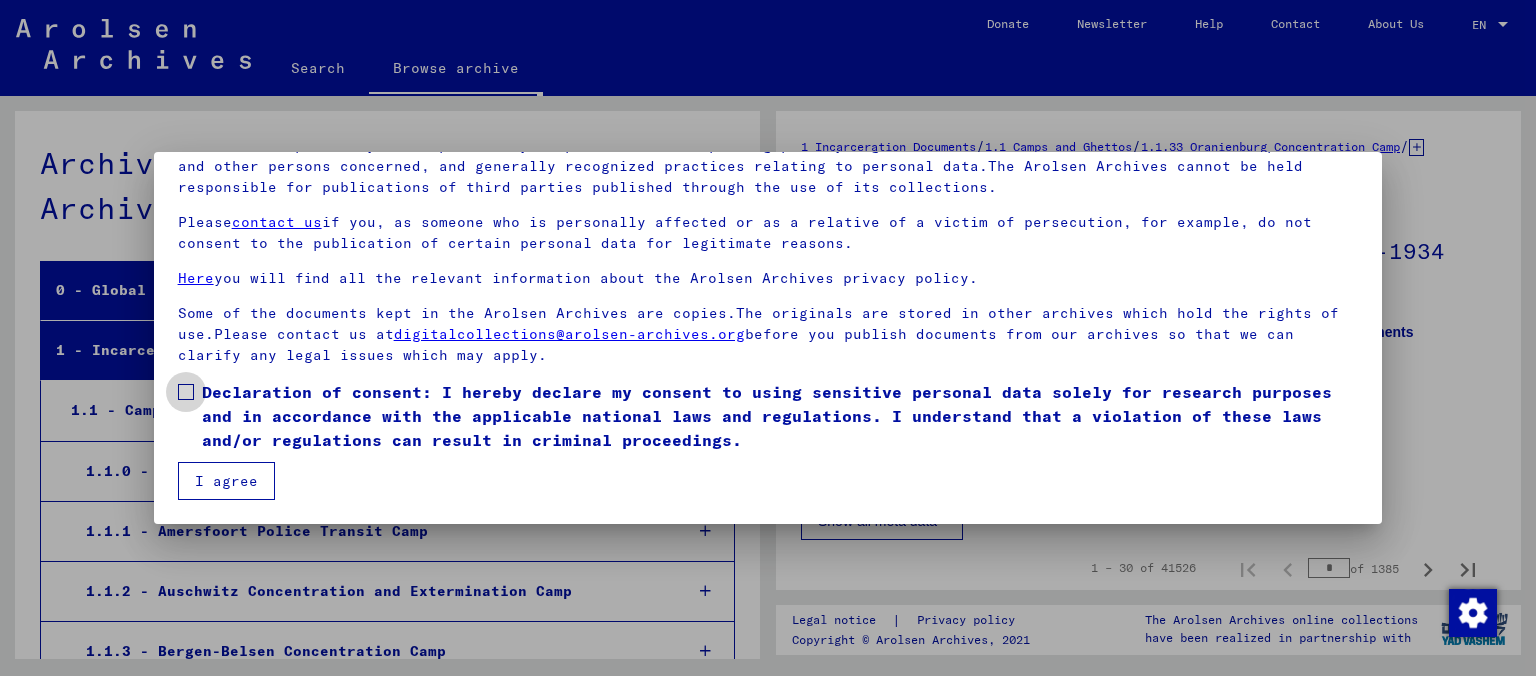 click at bounding box center (186, 392) 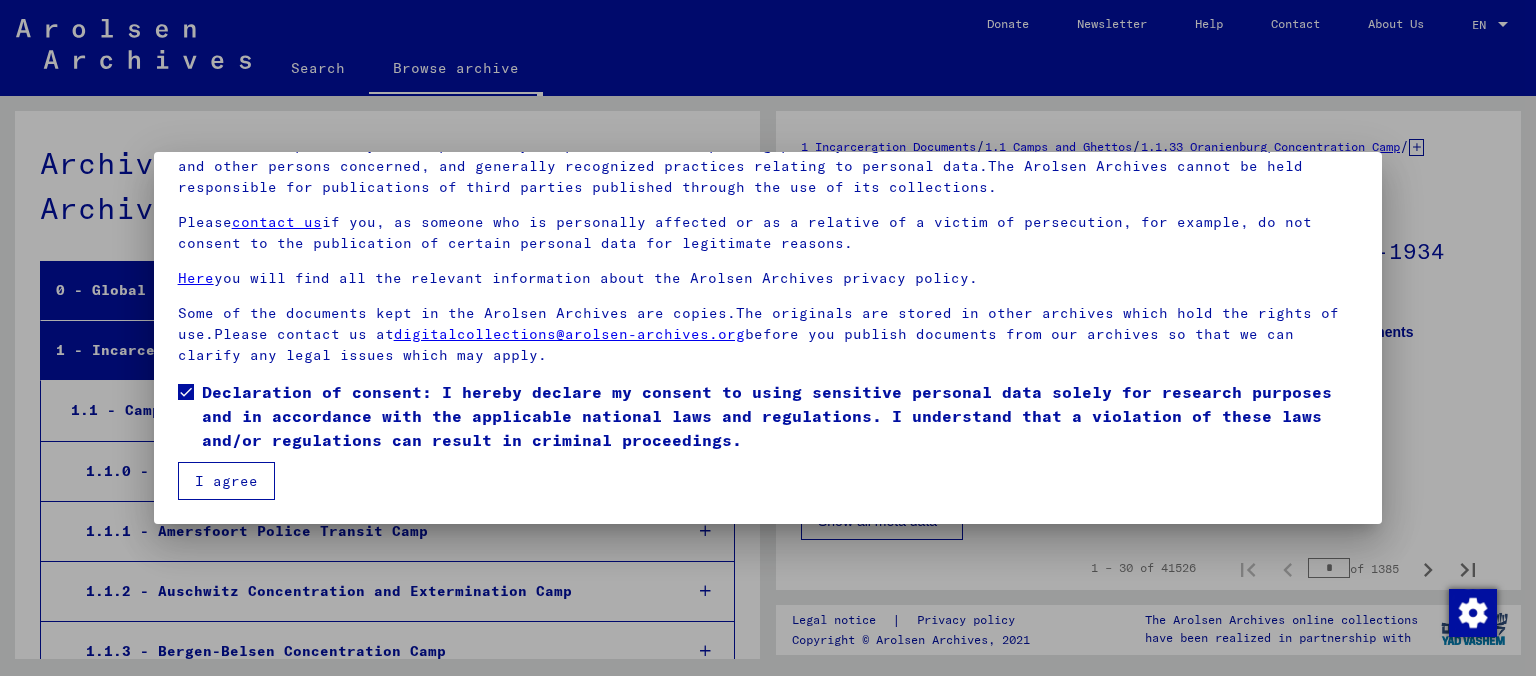 click on "I agree" at bounding box center [226, 481] 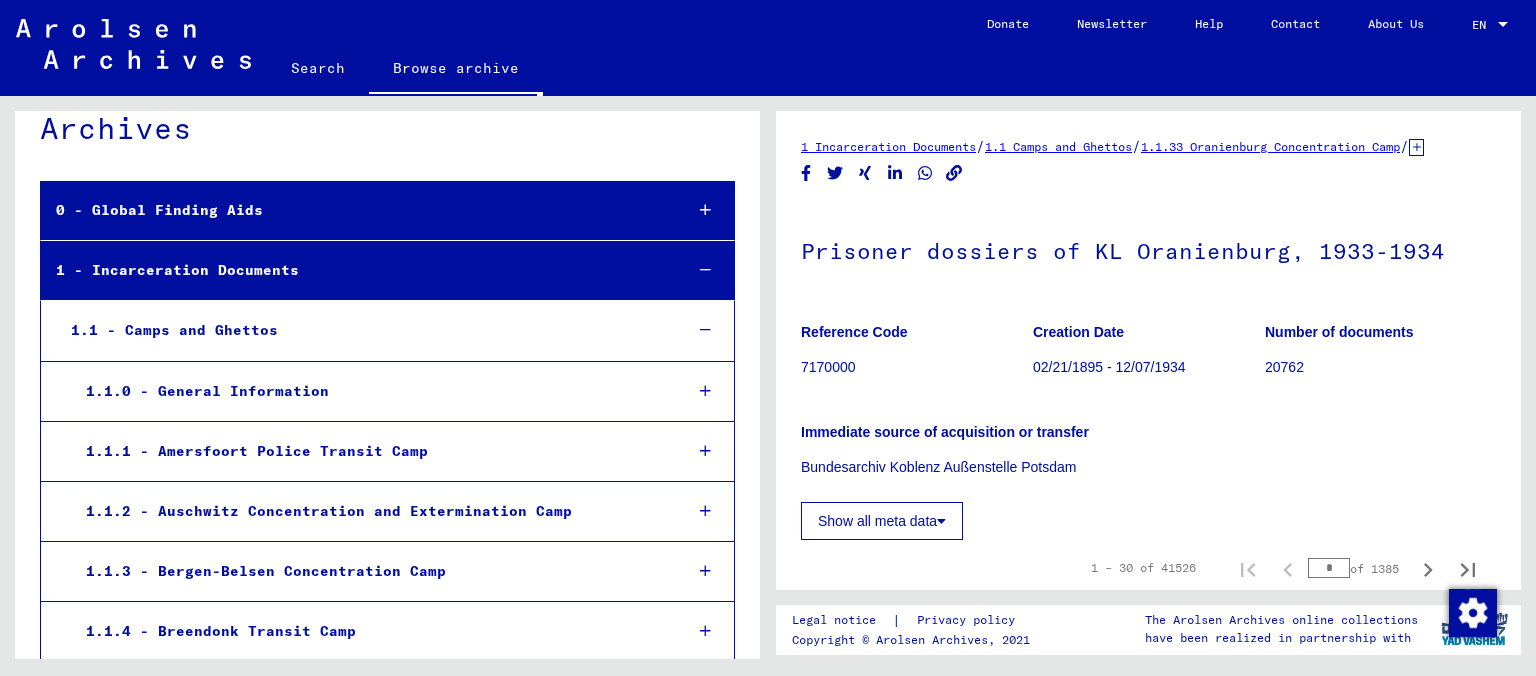 scroll, scrollTop: 172, scrollLeft: 0, axis: vertical 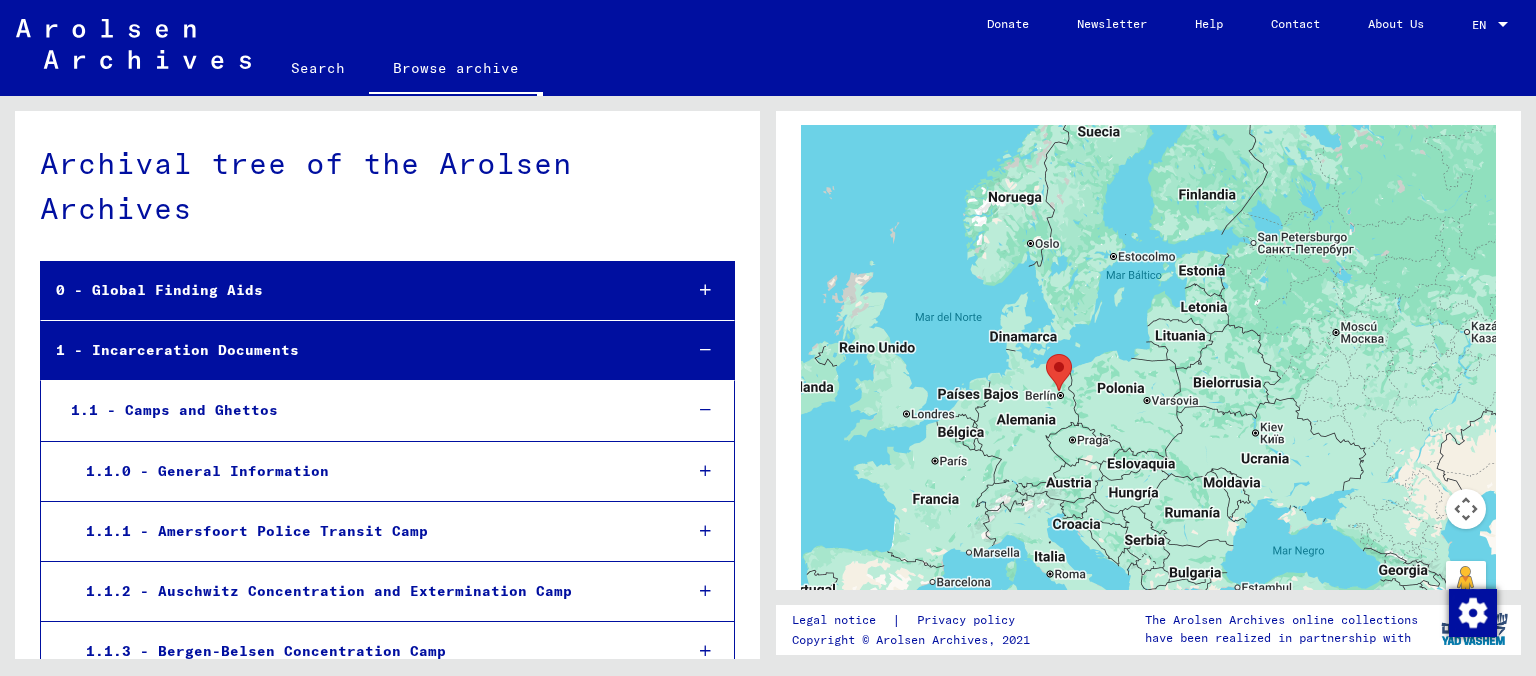 click on "Search" 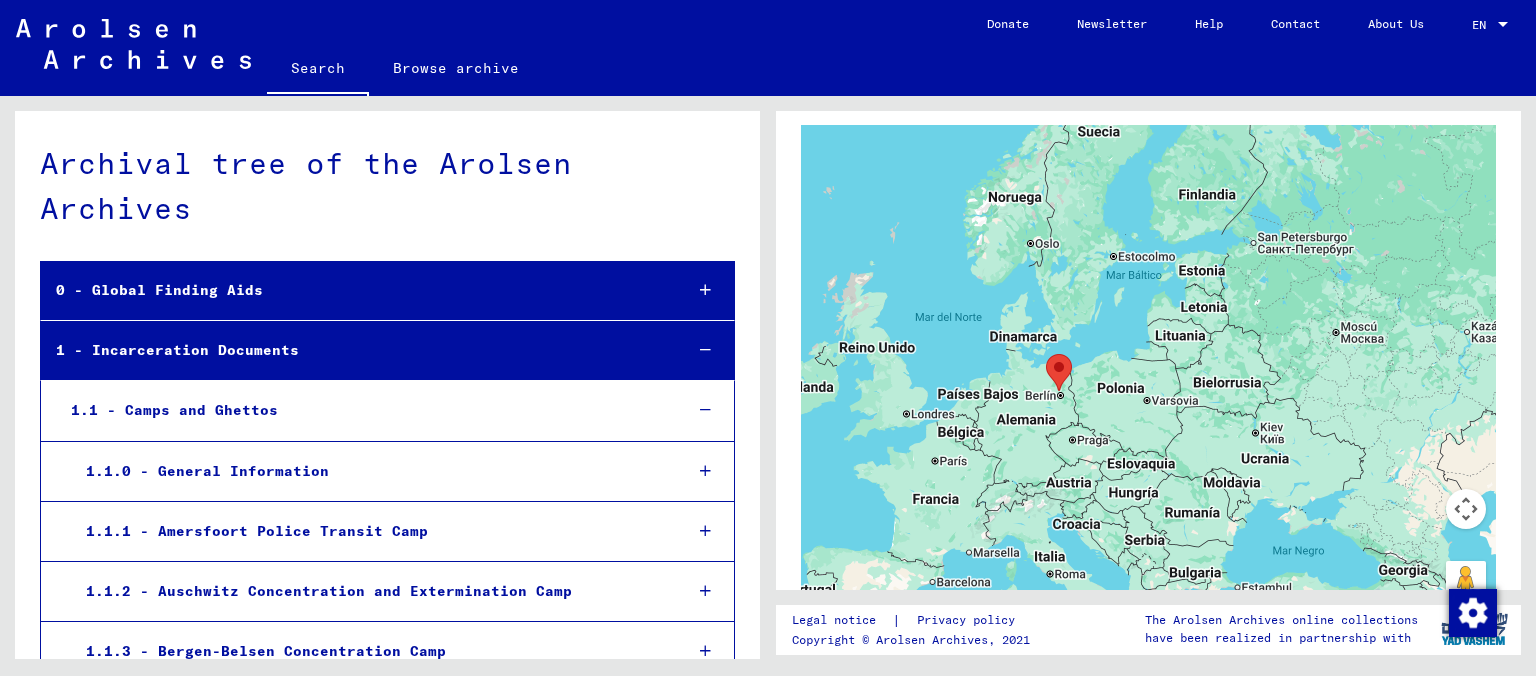 click on "Search" 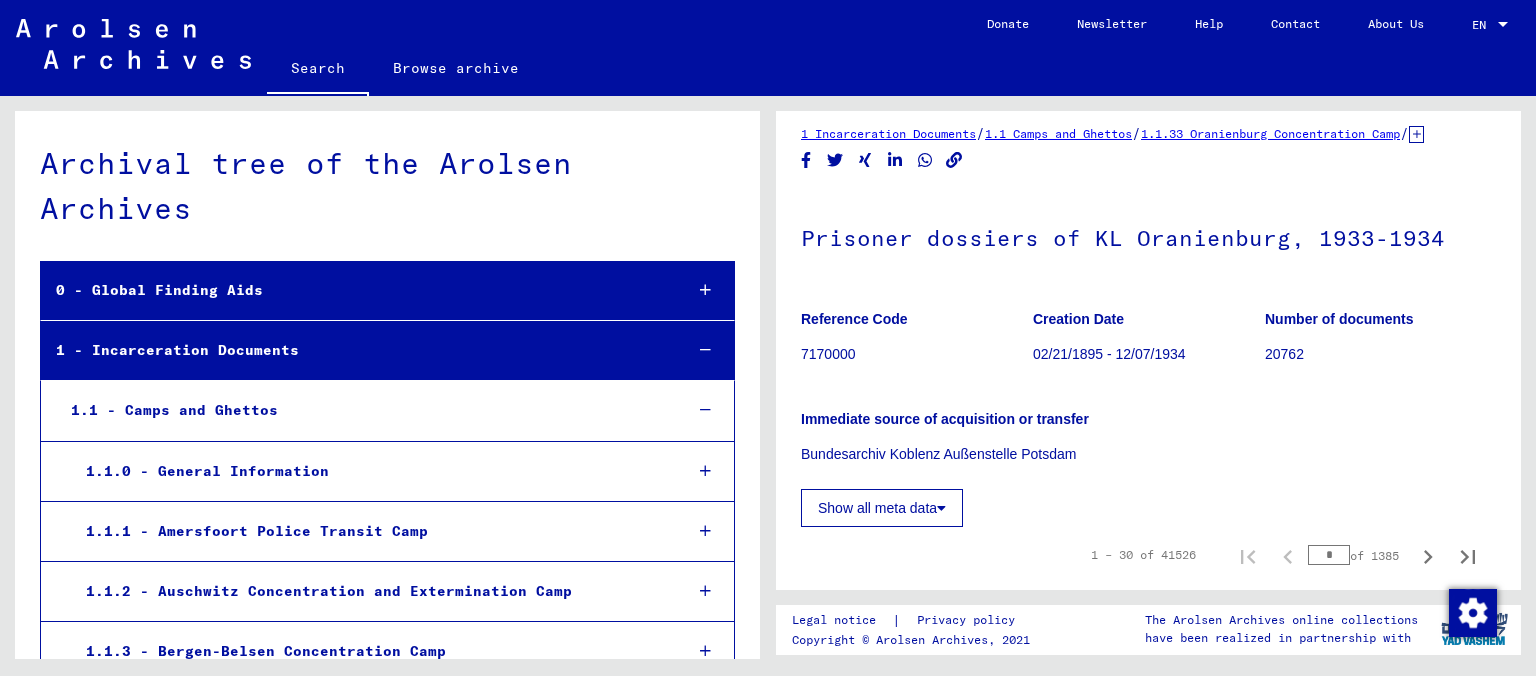 scroll, scrollTop: 10, scrollLeft: 0, axis: vertical 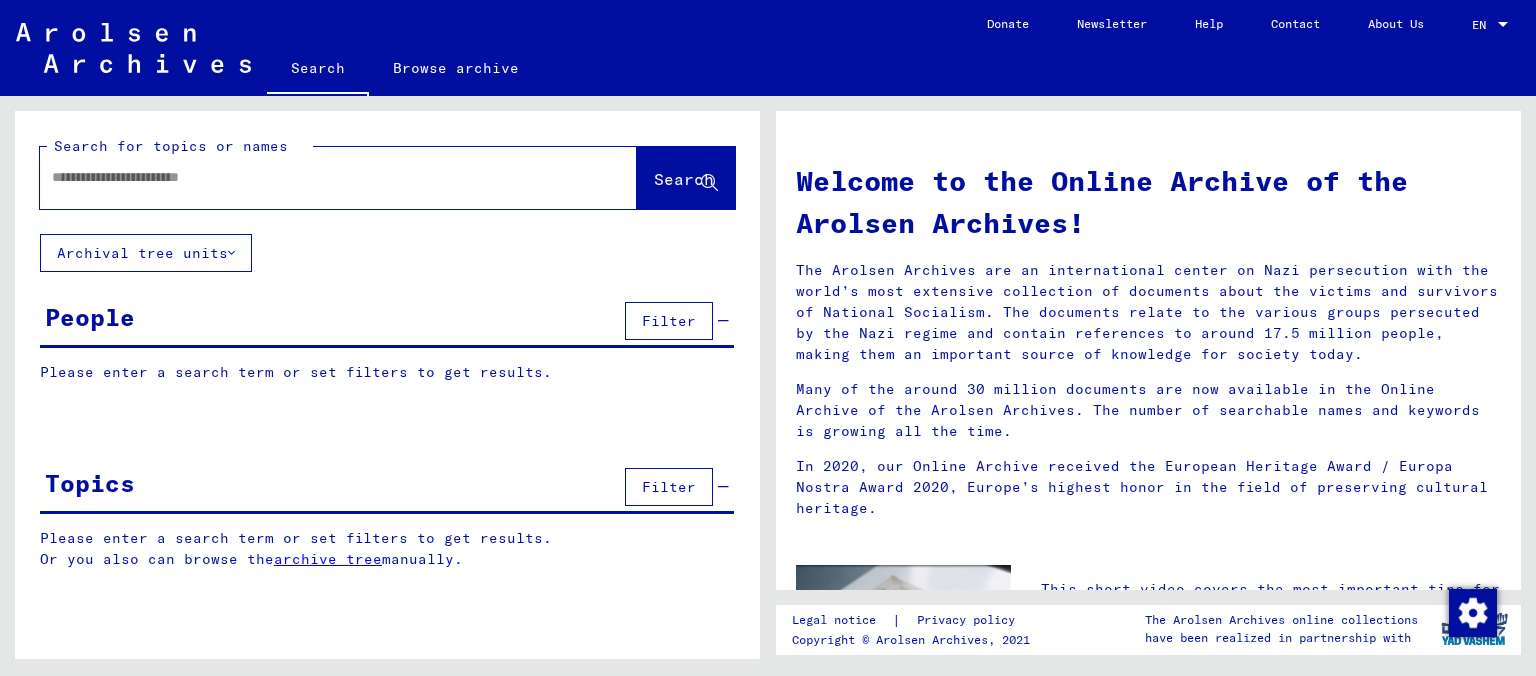 click at bounding box center [314, 177] 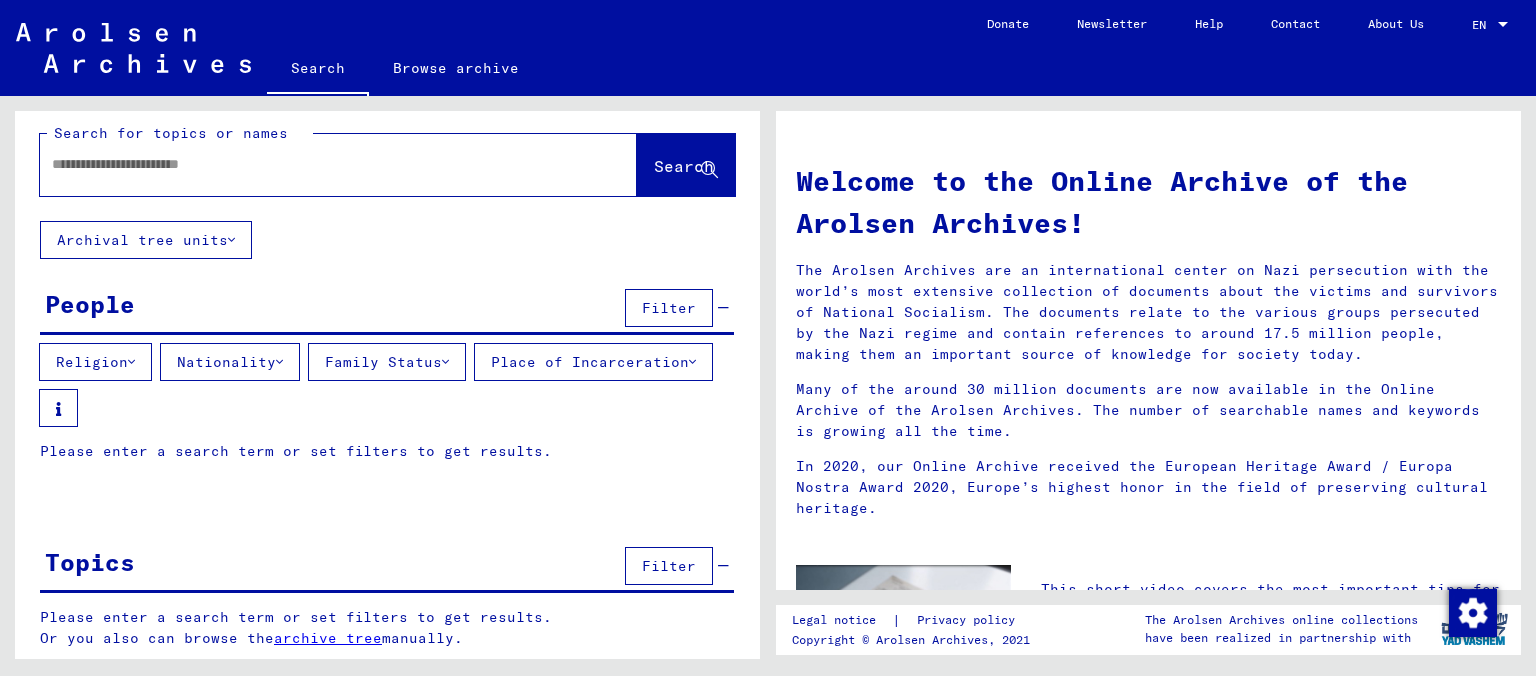 scroll, scrollTop: 22, scrollLeft: 0, axis: vertical 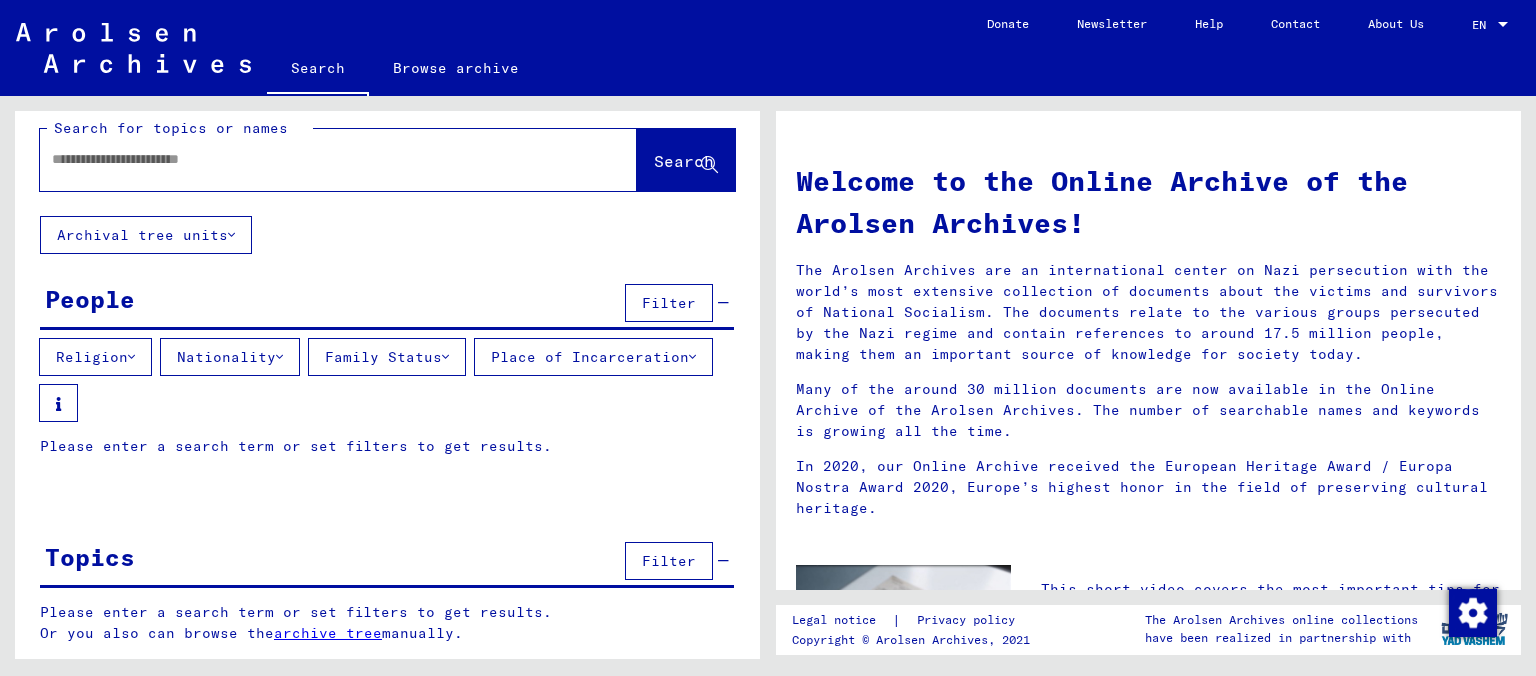 click on "Search for topics or names  Search     Archival tree units  People  Filter   Religion   Nationality   Family Status   Place of Incarceration   Please enter a search term or set filters to get results.  Signature Last Name First Name Maiden Name Place of Birth Date of Birth Prisoner # Father (adoptive father) Mother (adoptive mother) Religion Nationality Occupaton Place of incarceration Date of decease Last residence Last residence (Country) Last residence (District) Last residence (Province) Last residence (Town) Last residence (Part of town) Last residence (Street) Last residence (House number) Signature Last Name First Name Maiden Name Place of Birth Date of Birth Prisoner # Topics  Filter   Please enter a search term or set filters to get results.  Or you also can browse the    archive tree  manually.  Reference code Signature Title hierarchy list" 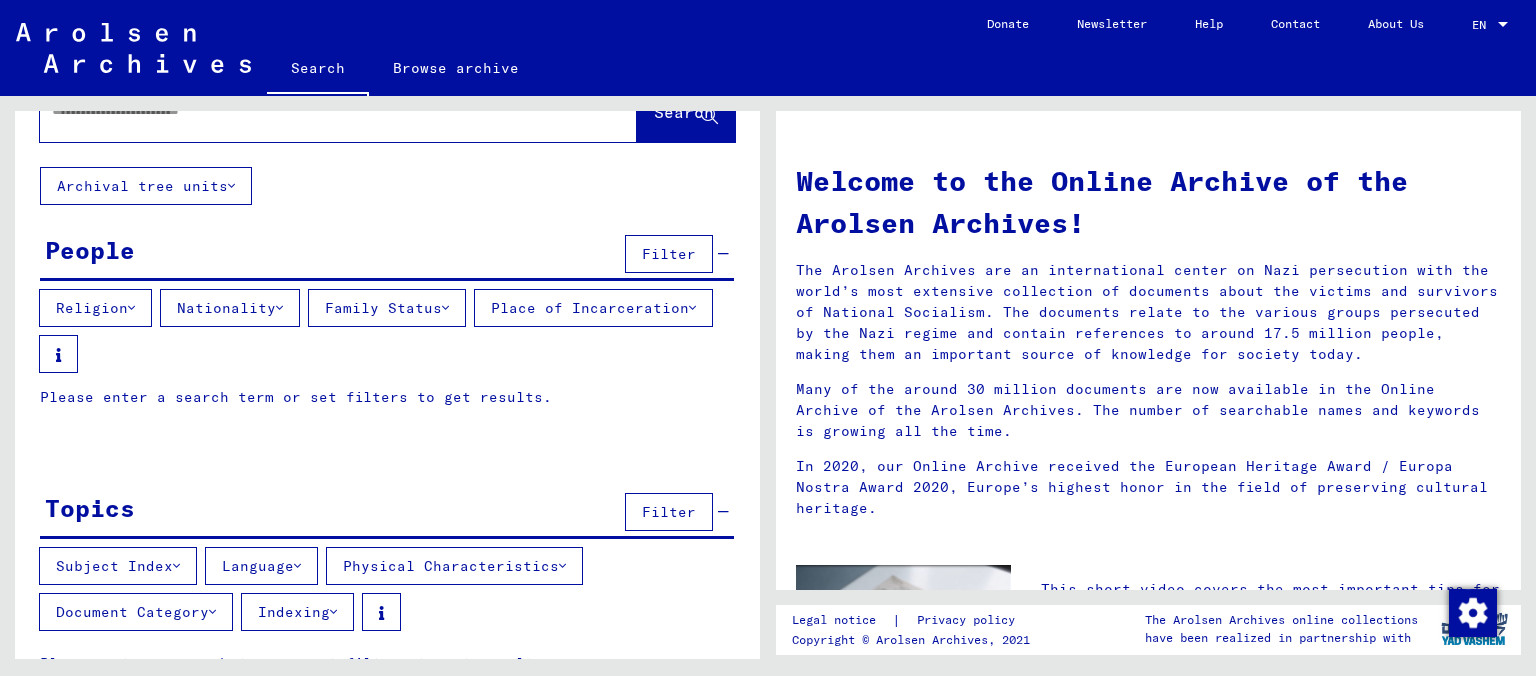 scroll, scrollTop: 121, scrollLeft: 0, axis: vertical 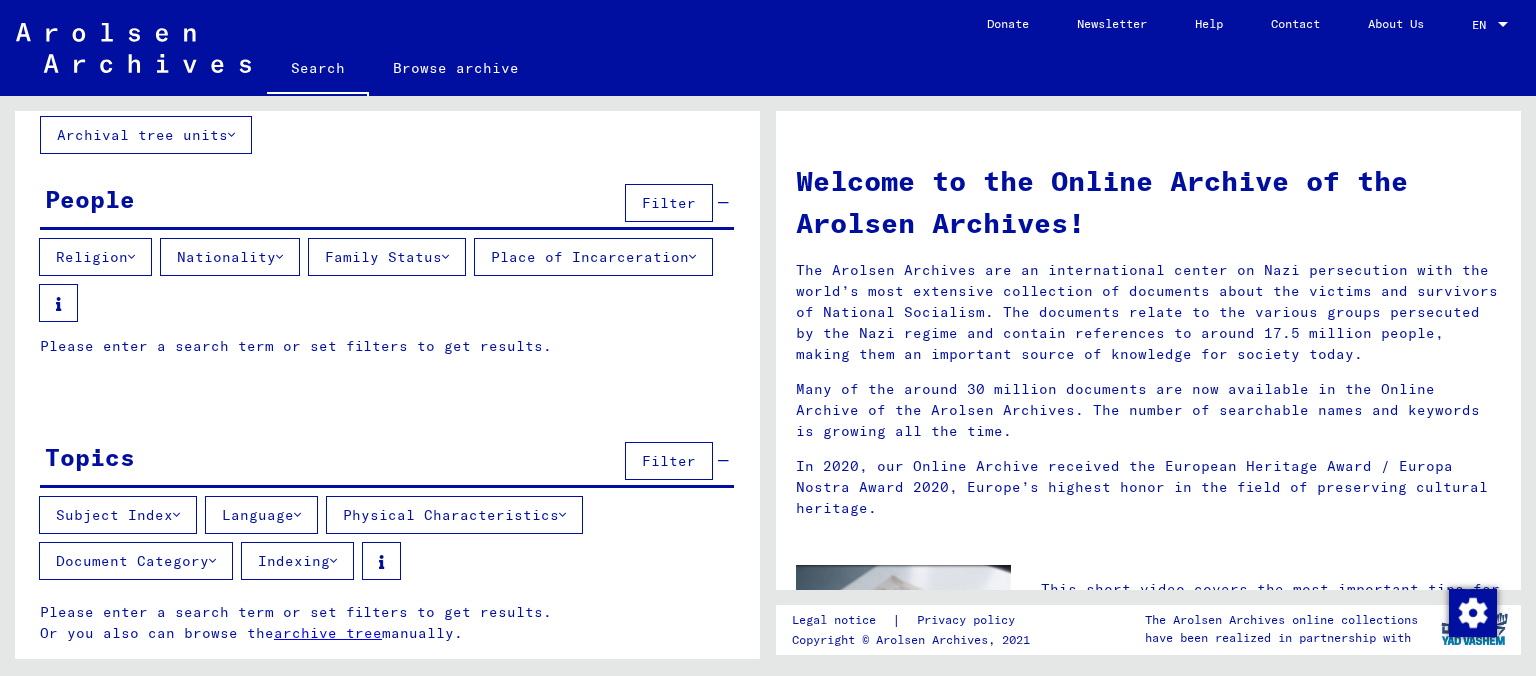 click on "Please enter a search term or set filters to get results." at bounding box center (387, 346) 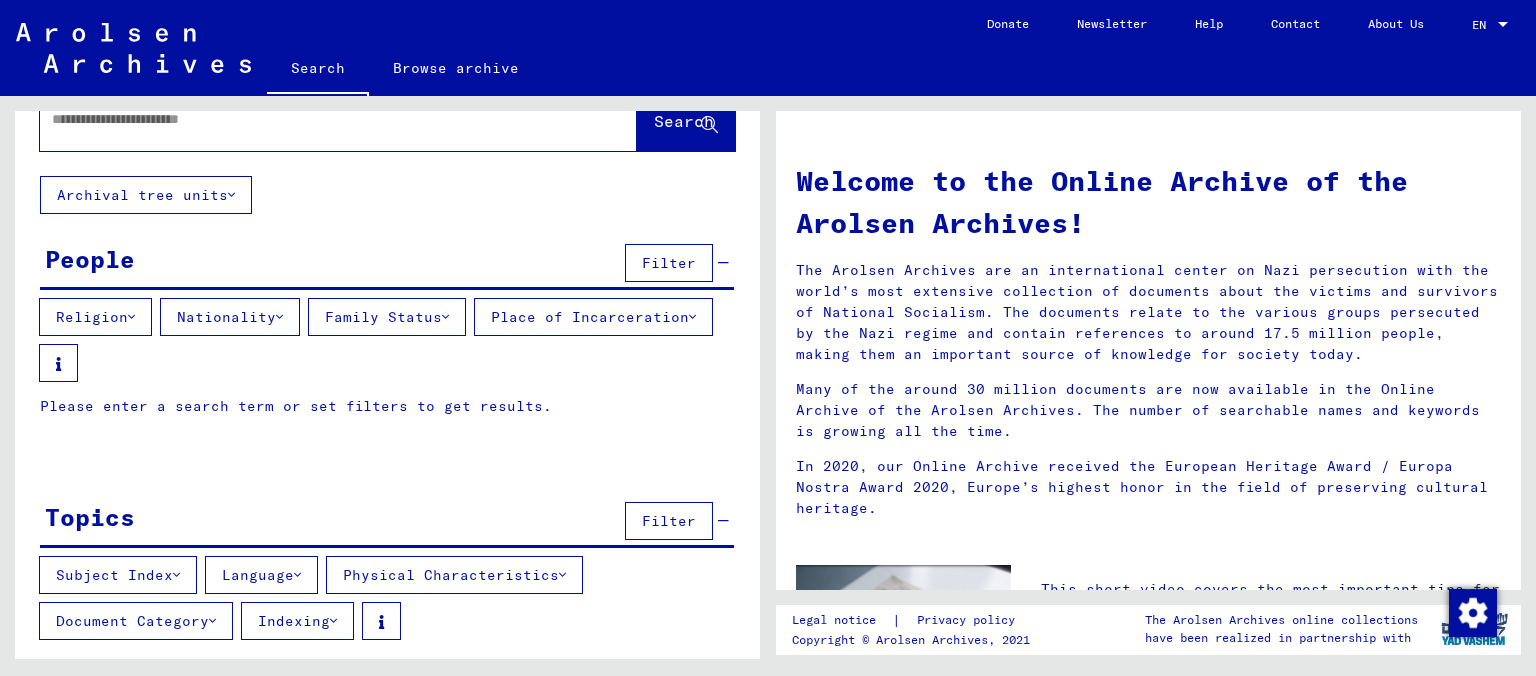 scroll, scrollTop: 0, scrollLeft: 0, axis: both 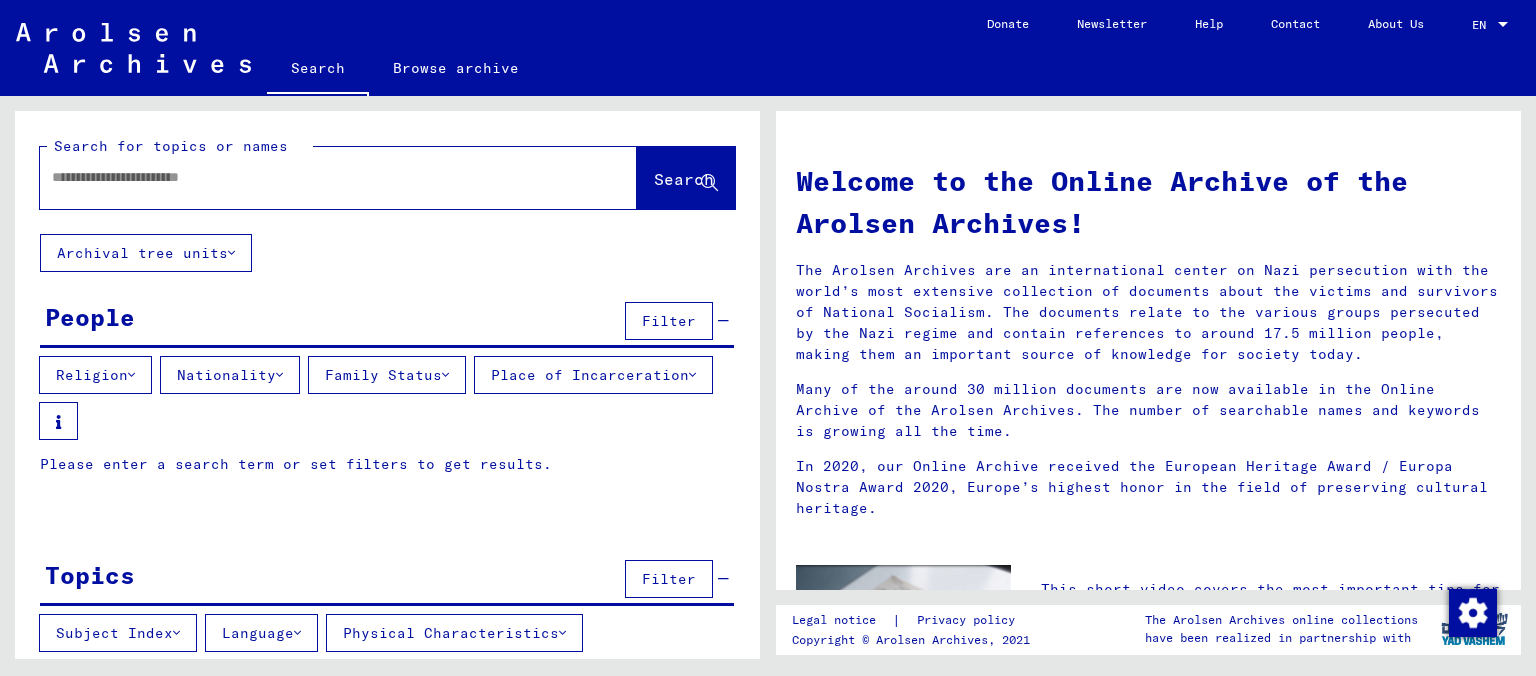 click at bounding box center (314, 177) 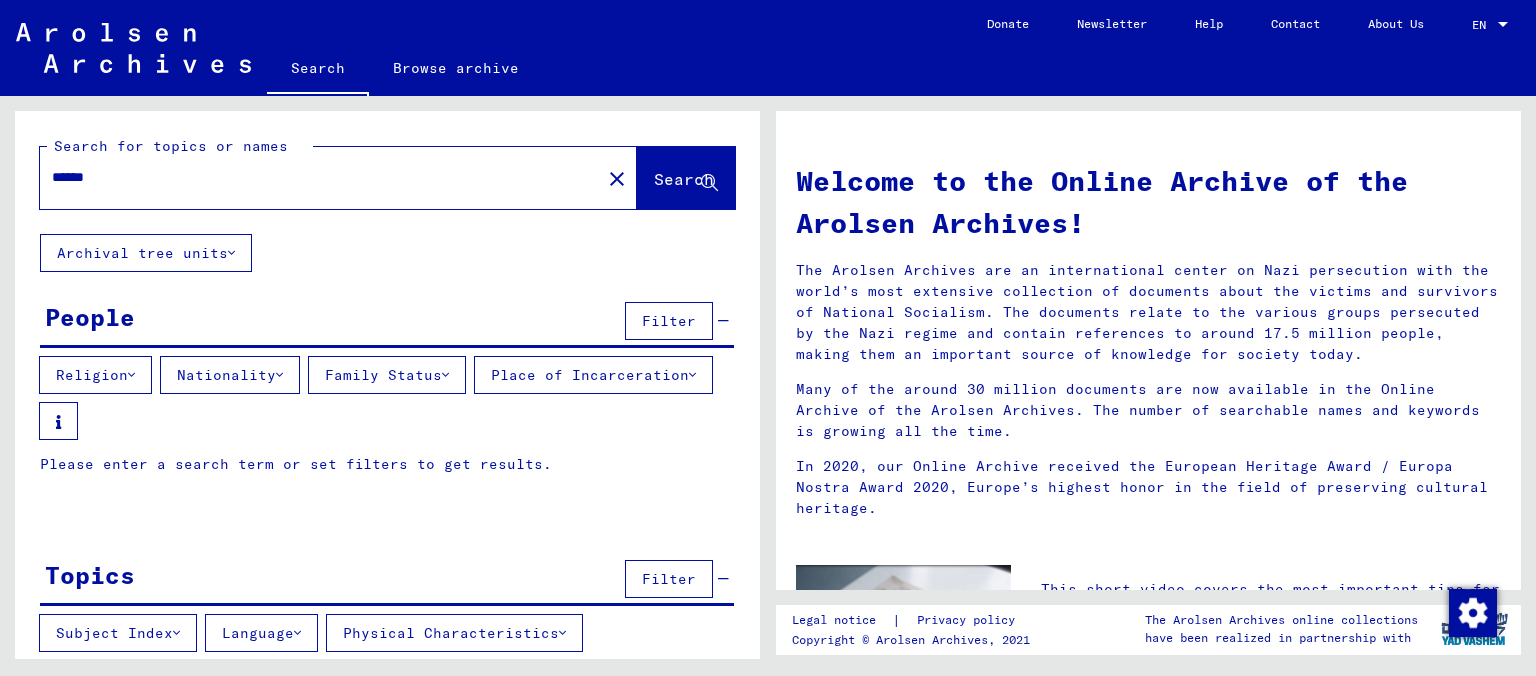 type on "******" 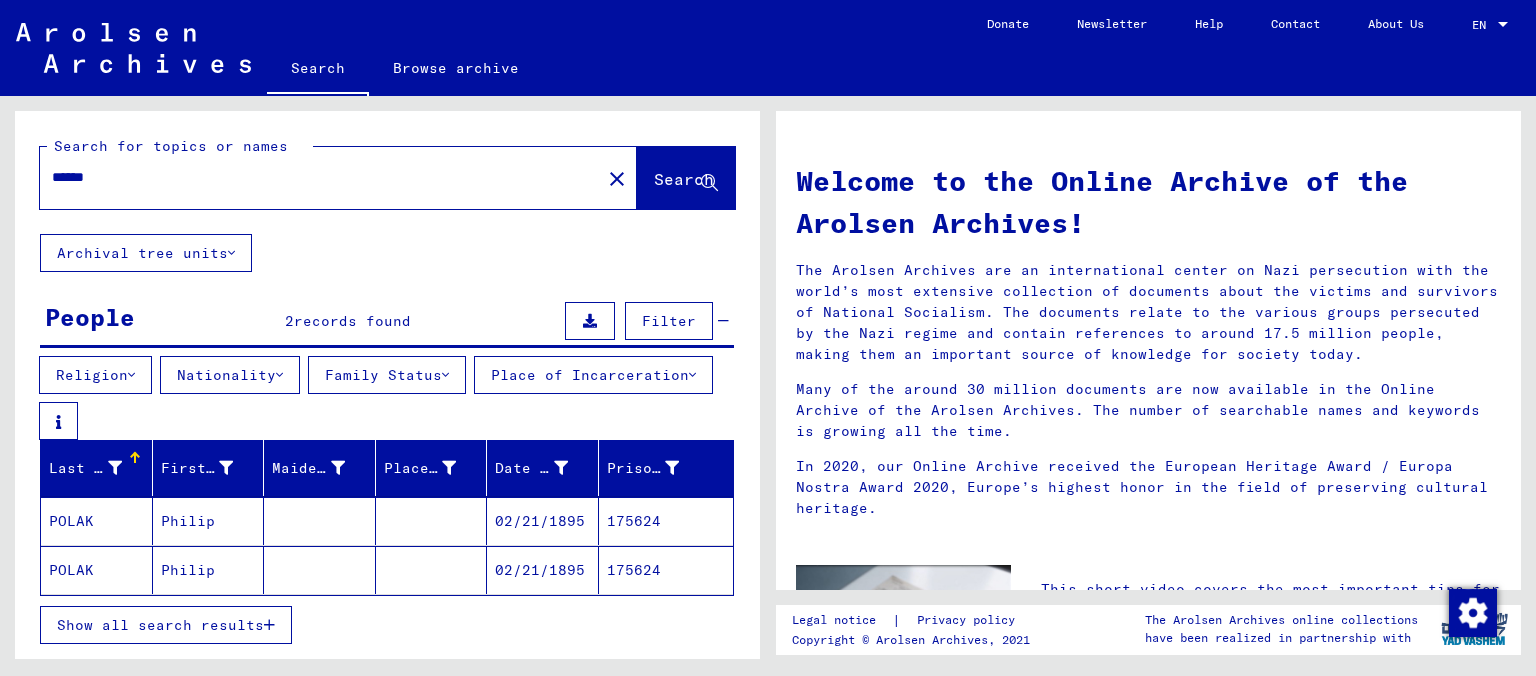 click on "175624" at bounding box center [666, 570] 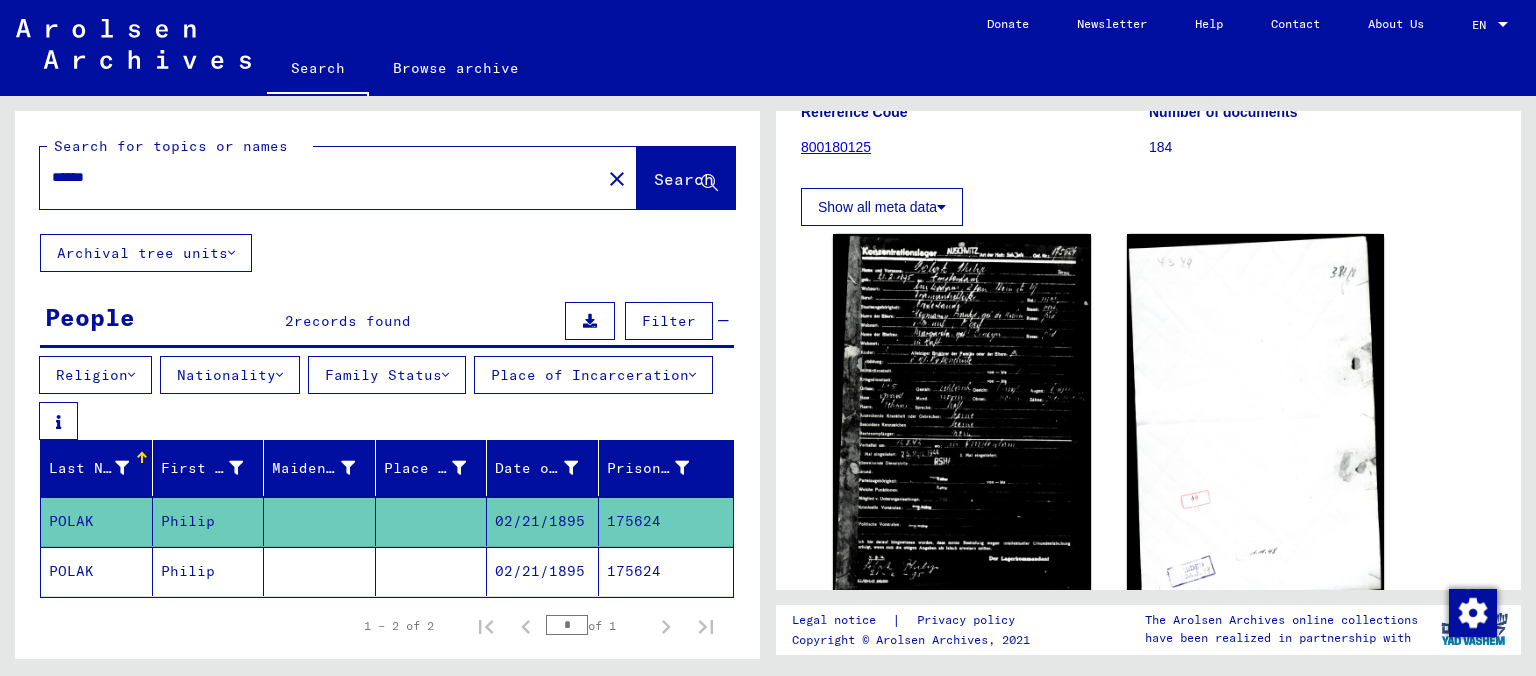 scroll, scrollTop: 244, scrollLeft: 0, axis: vertical 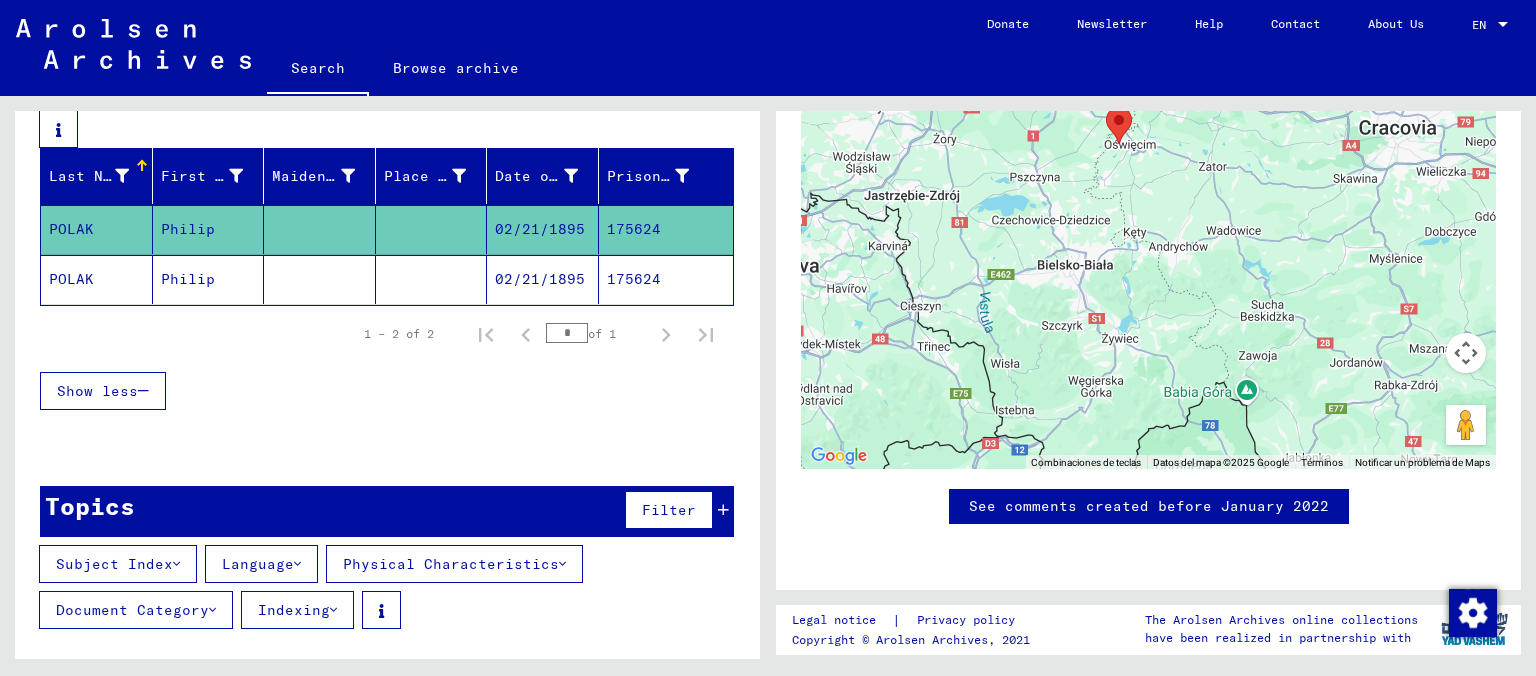 click on "Philip" 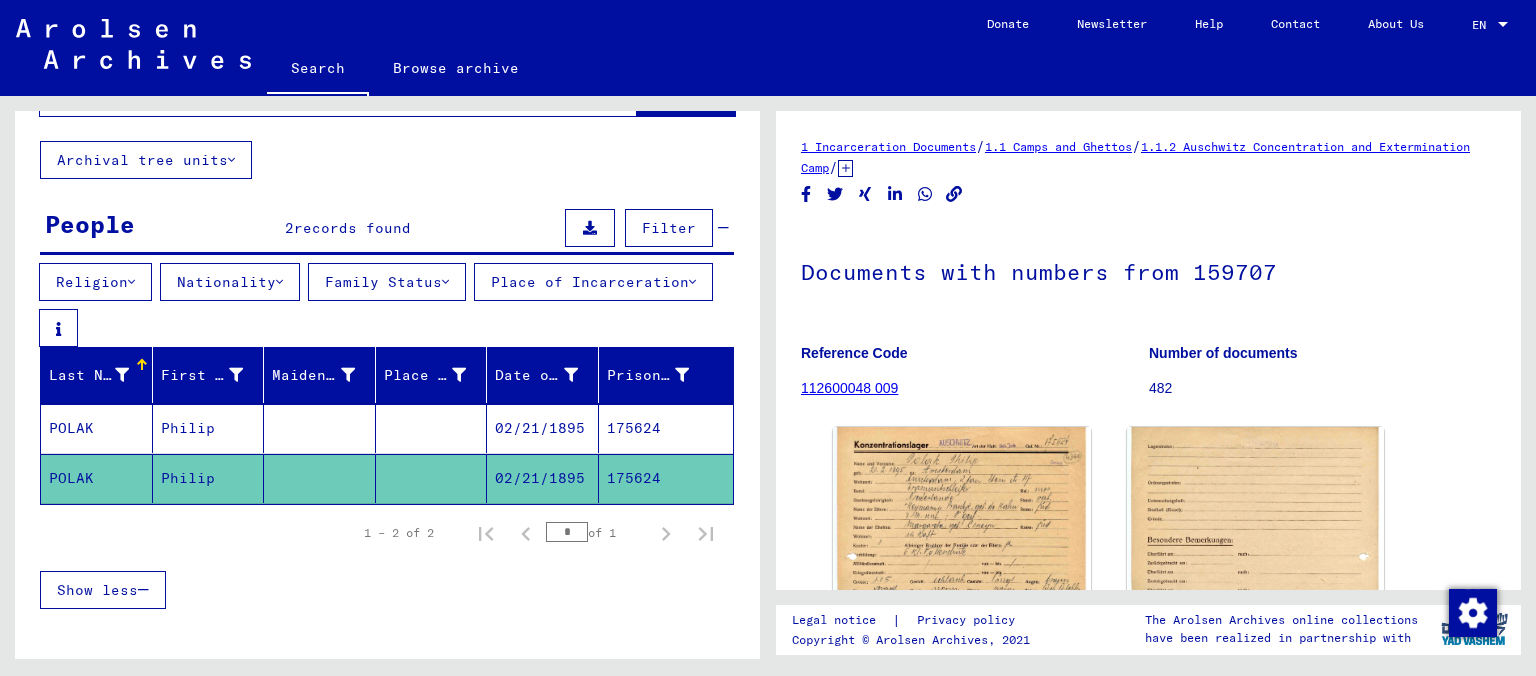 scroll, scrollTop: 0, scrollLeft: 0, axis: both 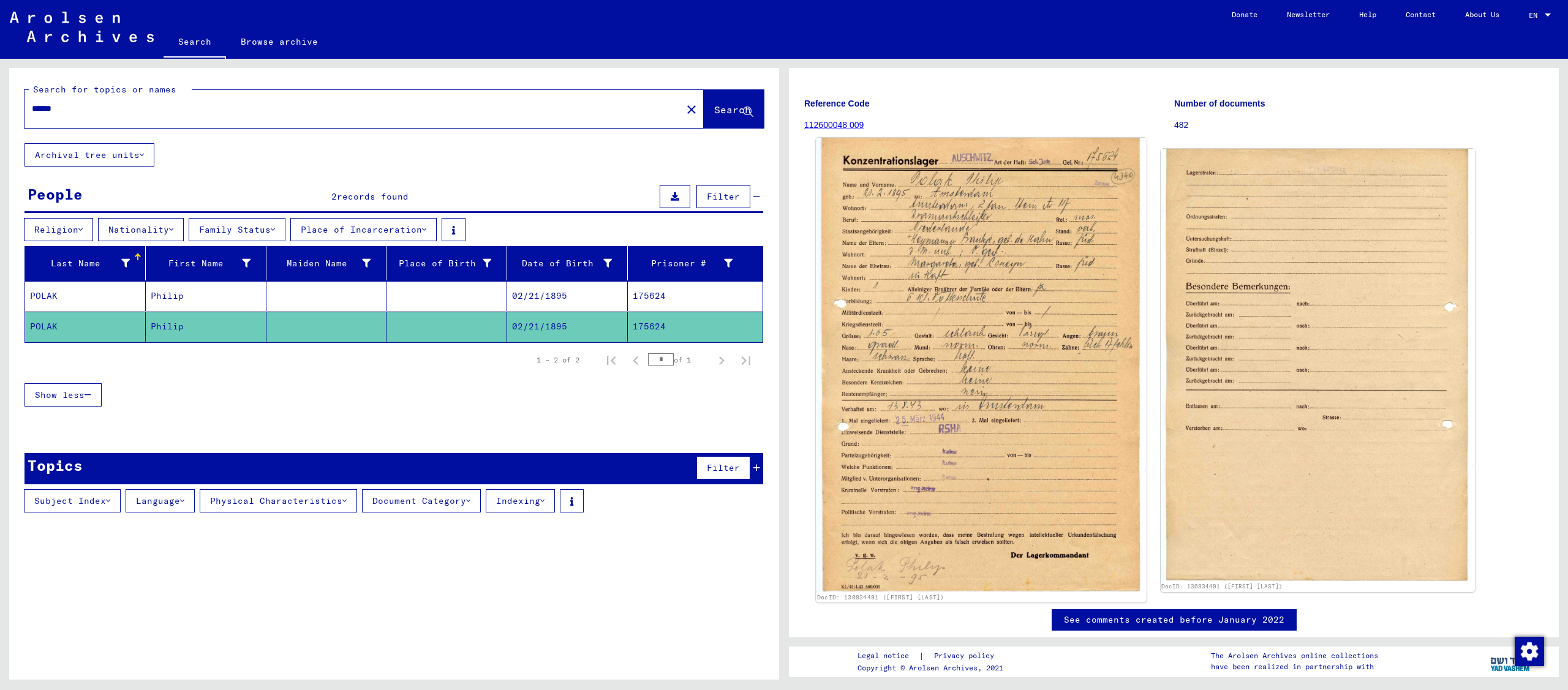 click 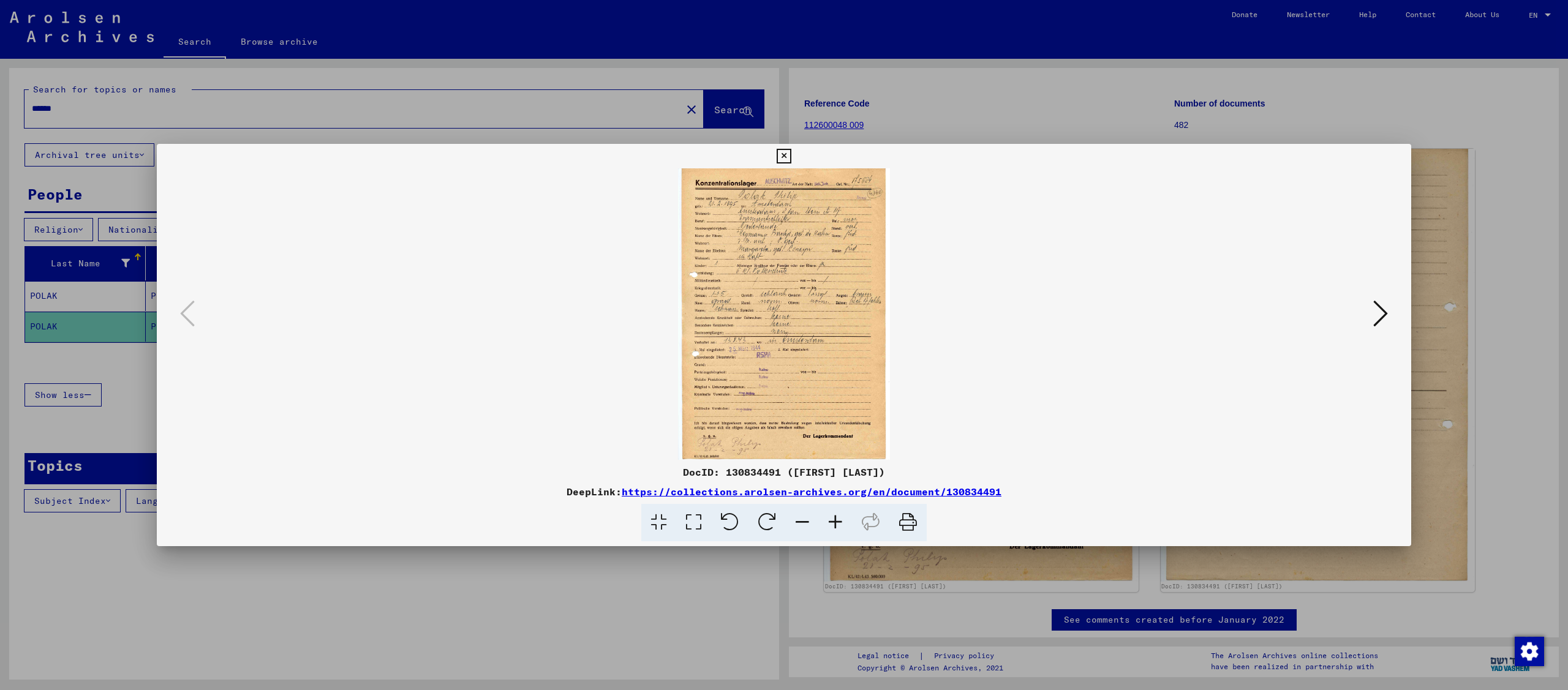 click at bounding box center (835, 522) 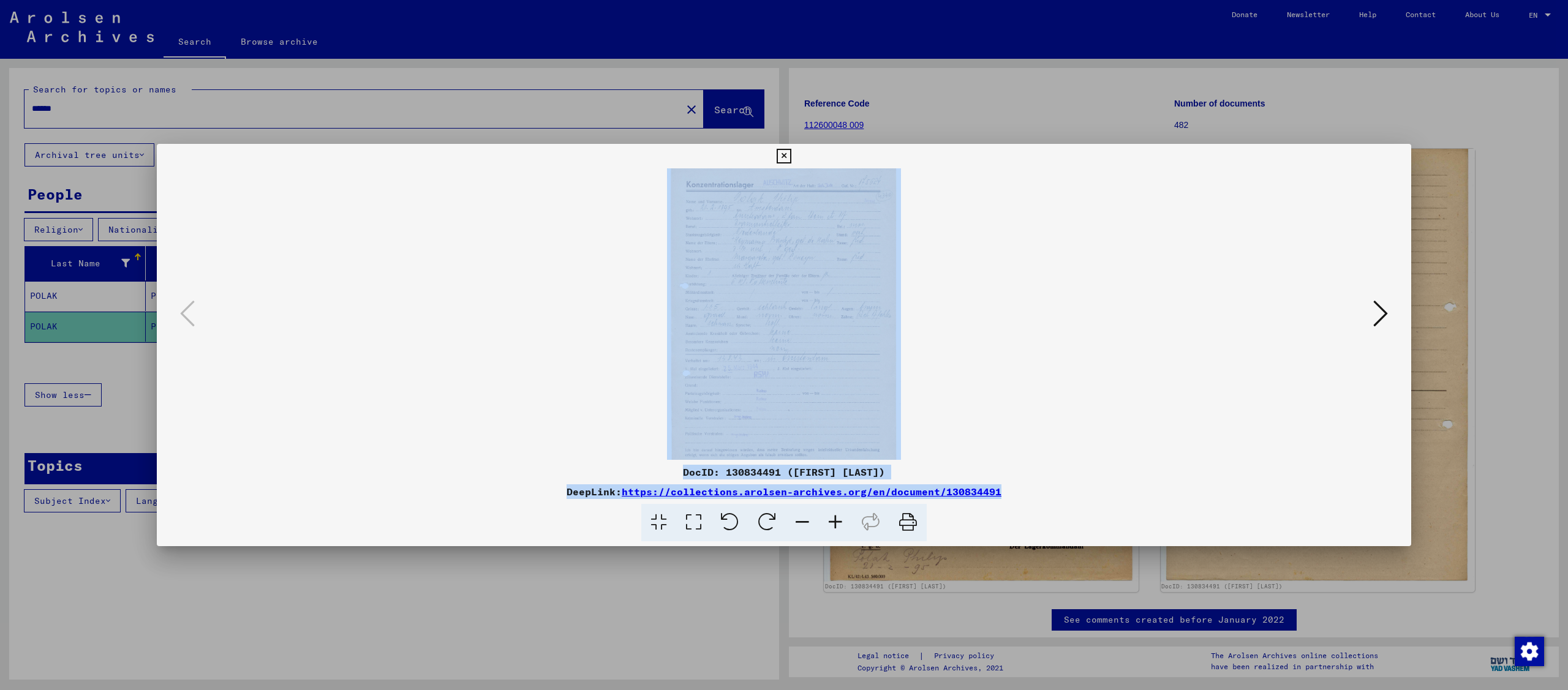 click at bounding box center [835, 522] 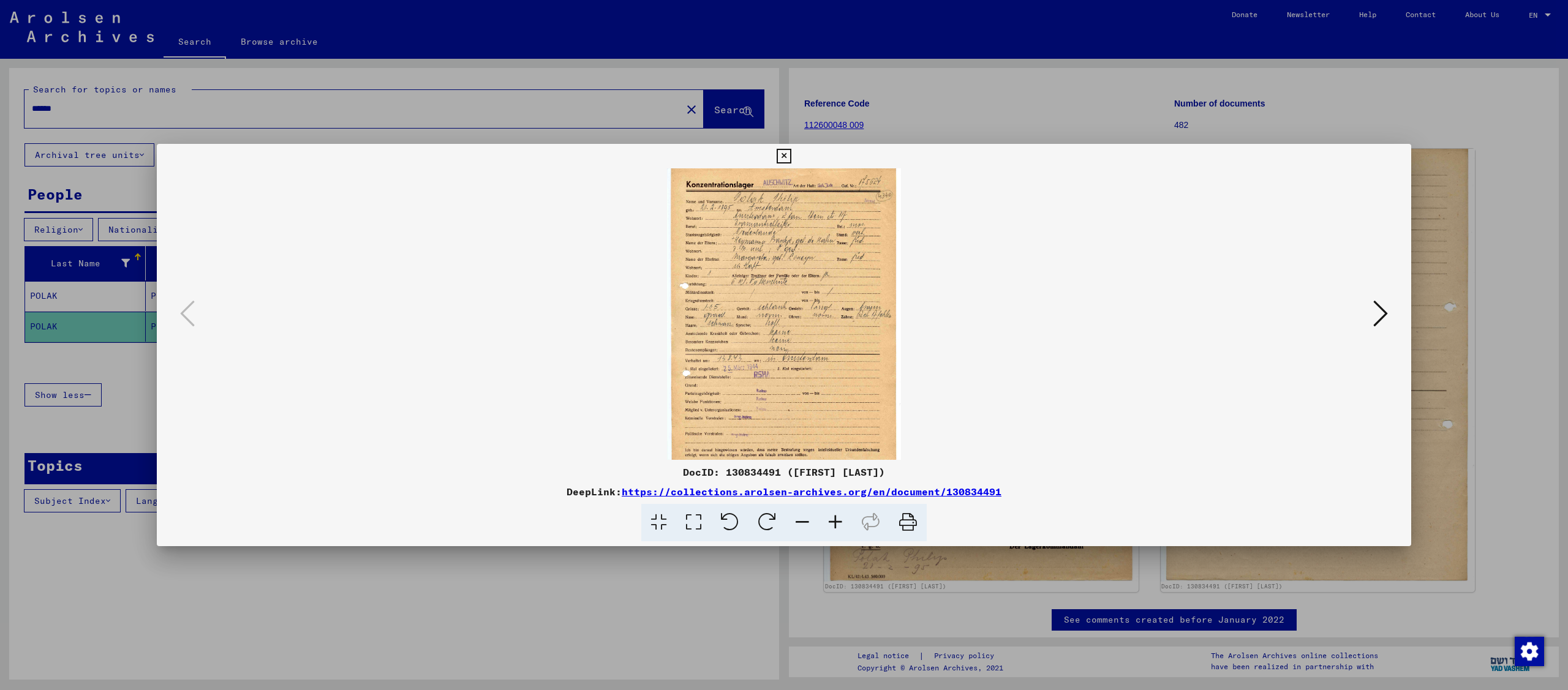 click at bounding box center (835, 522) 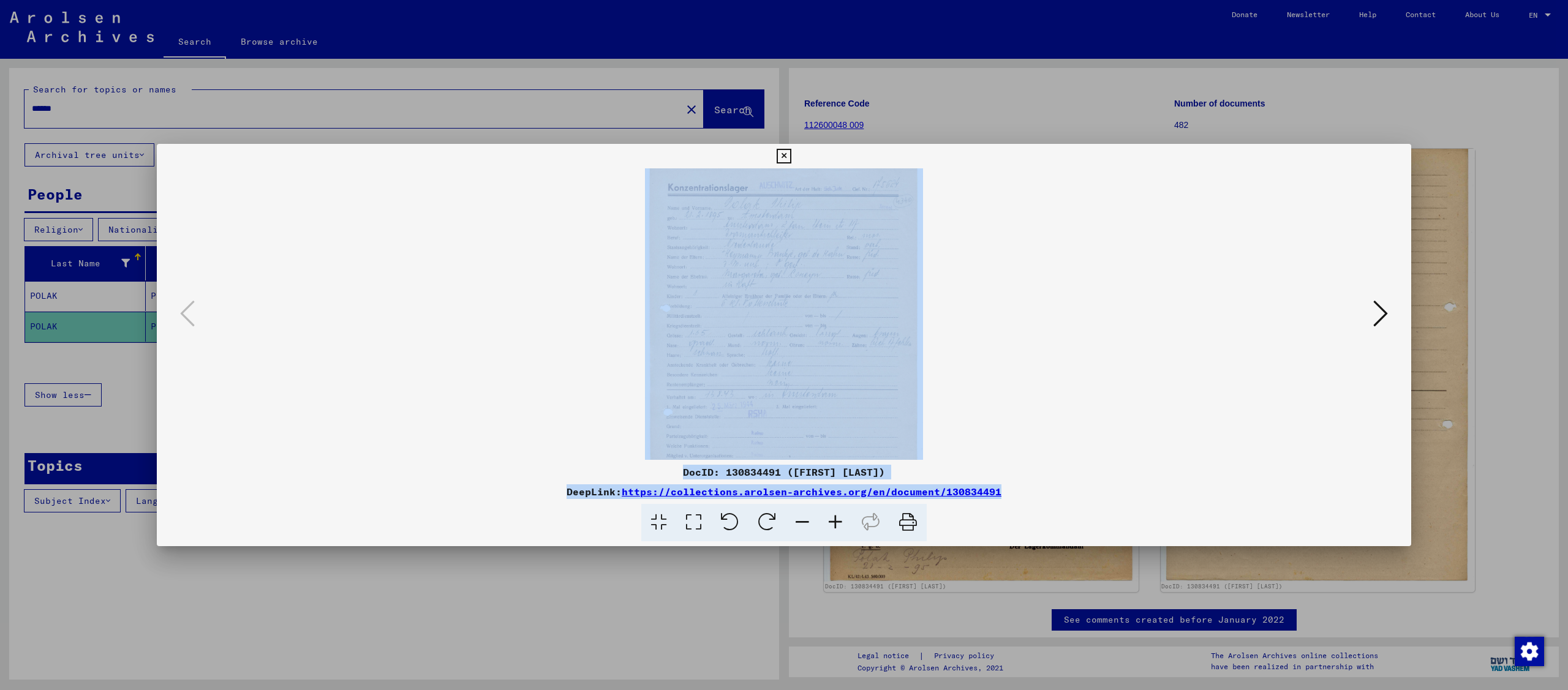 click at bounding box center [835, 522] 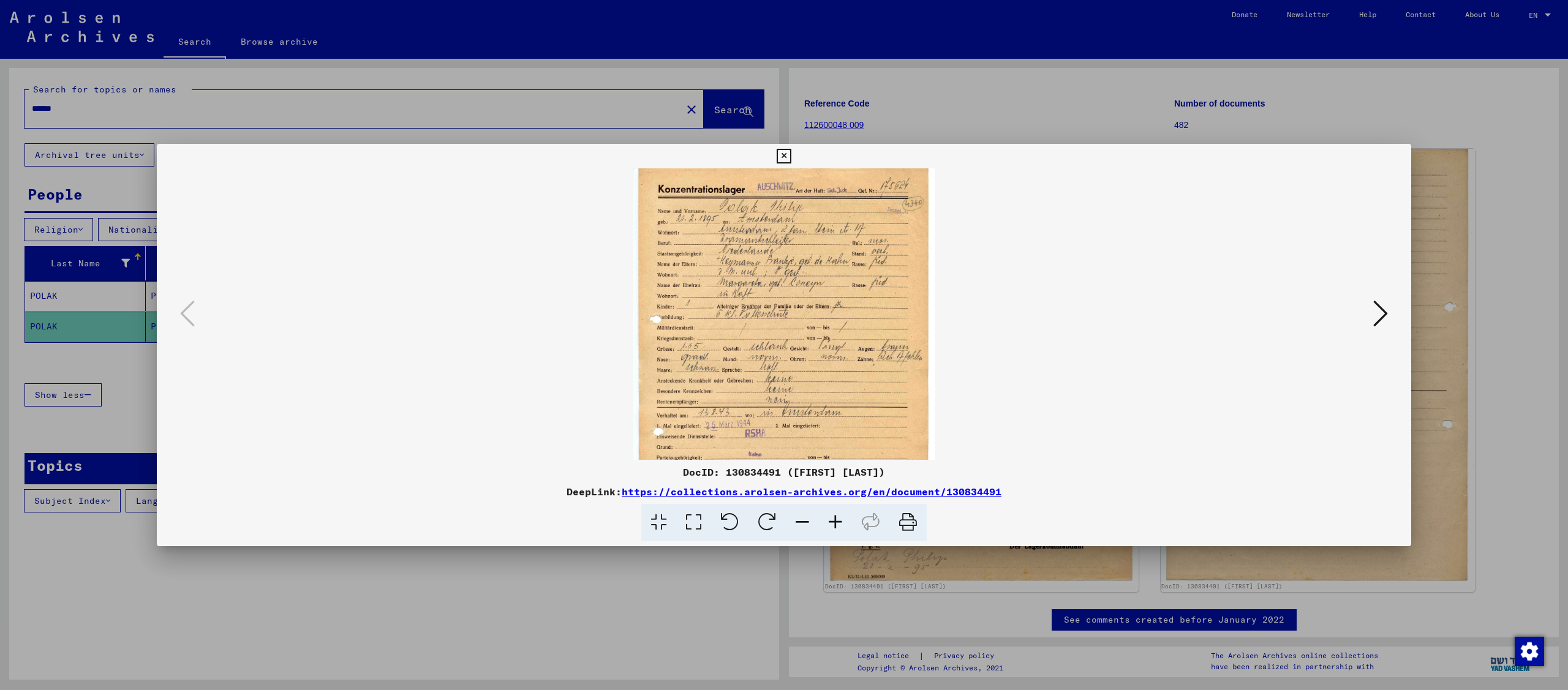 click at bounding box center (835, 522) 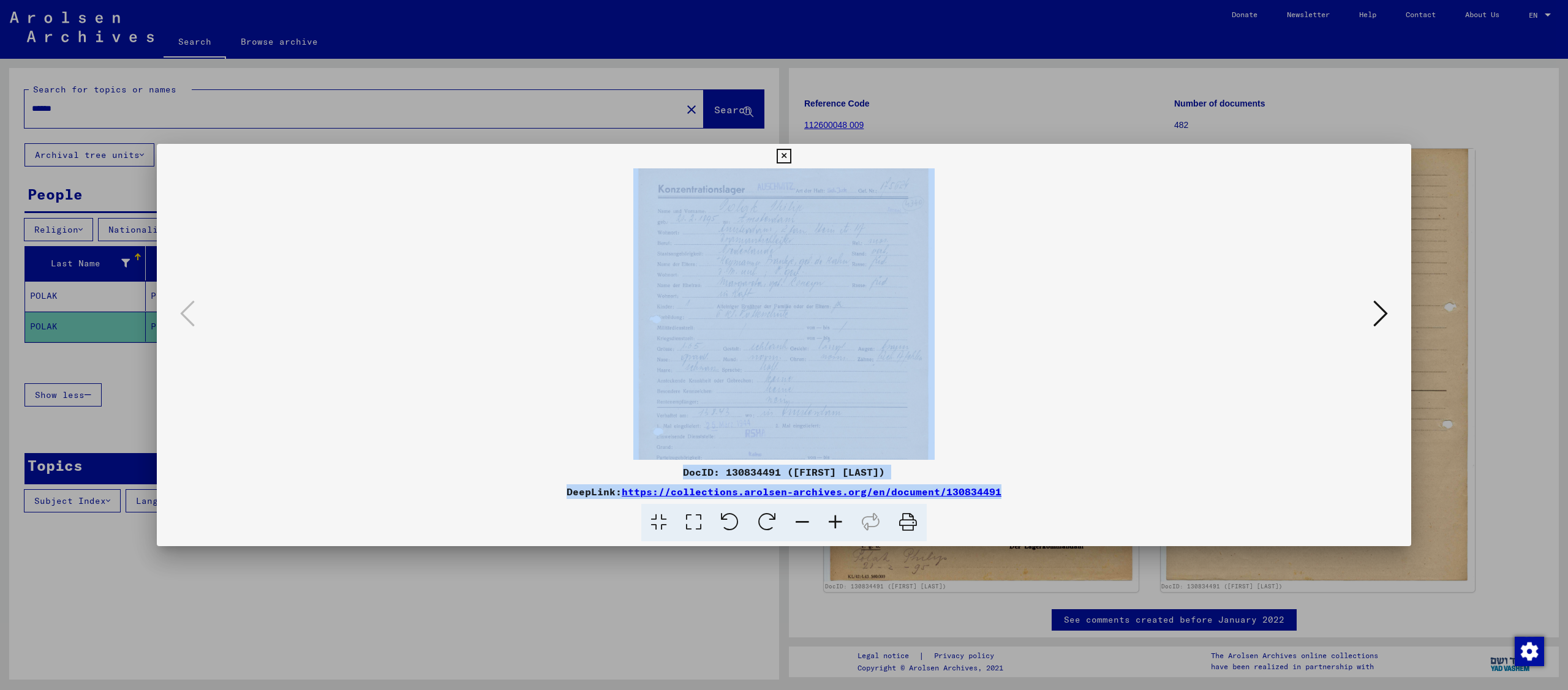 click at bounding box center [835, 522] 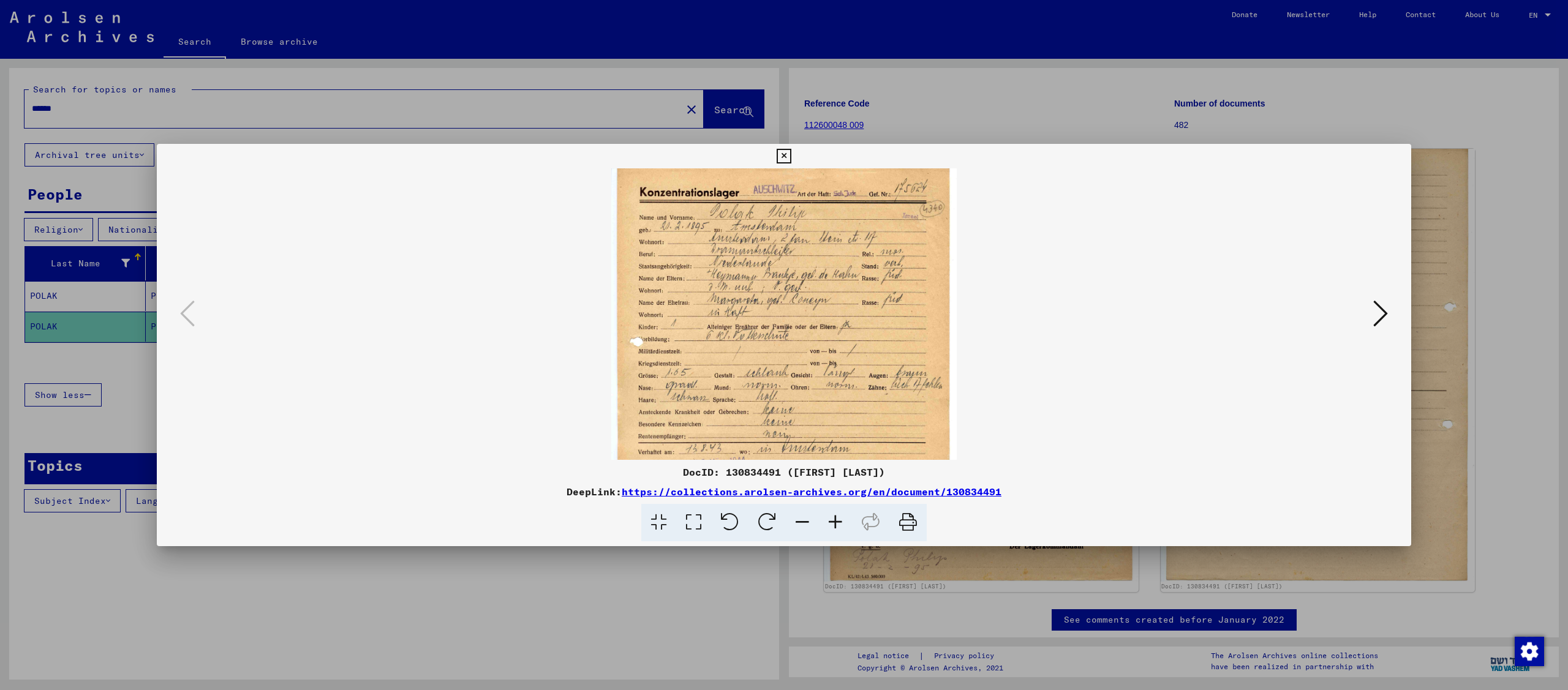 click at bounding box center [835, 522] 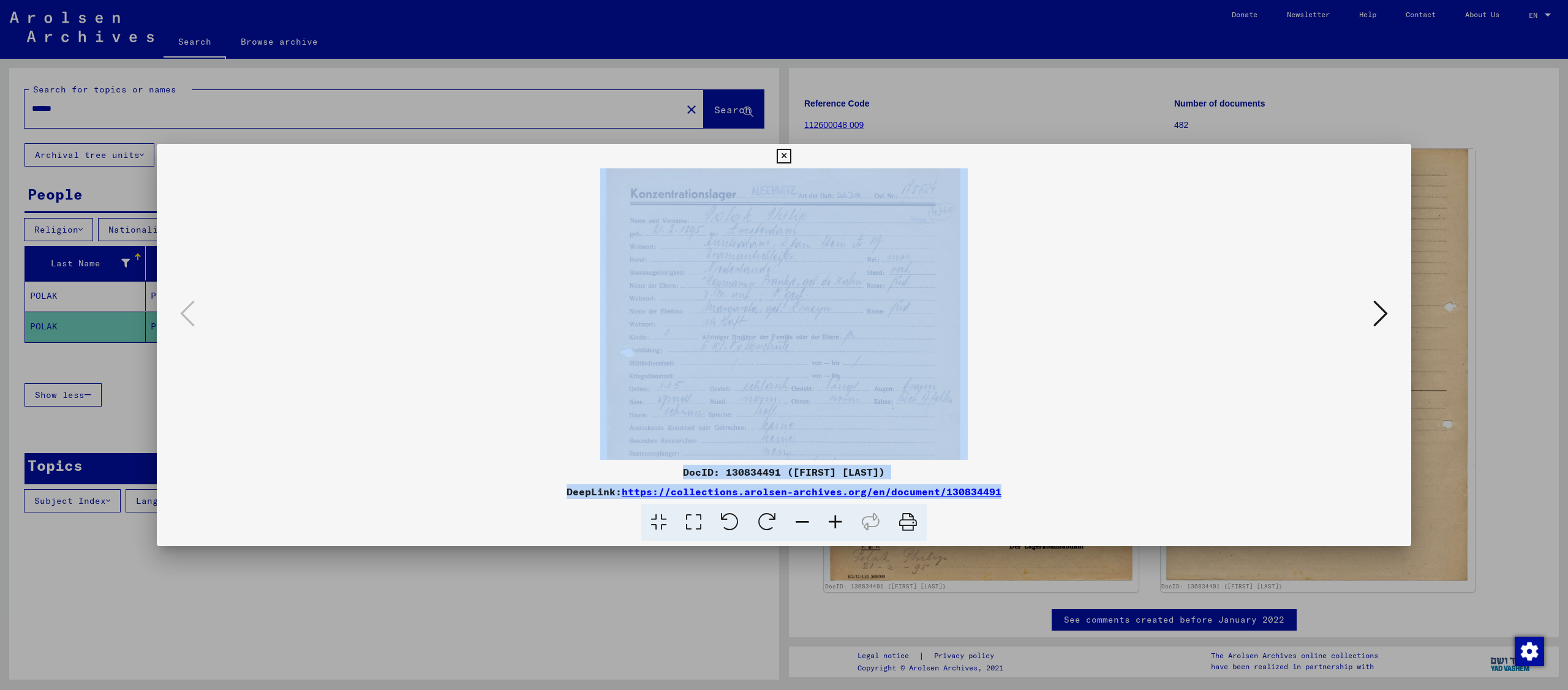 click at bounding box center [835, 522] 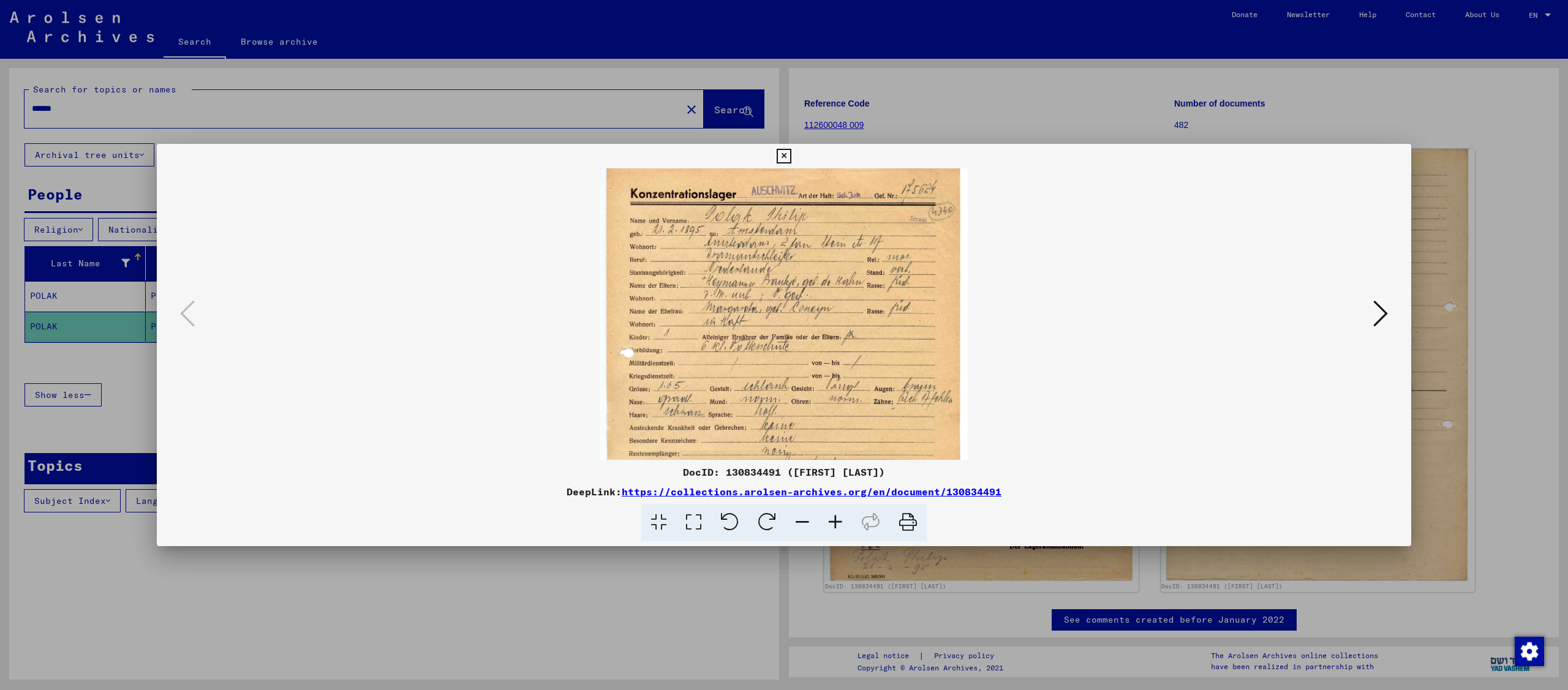 click at bounding box center [835, 522] 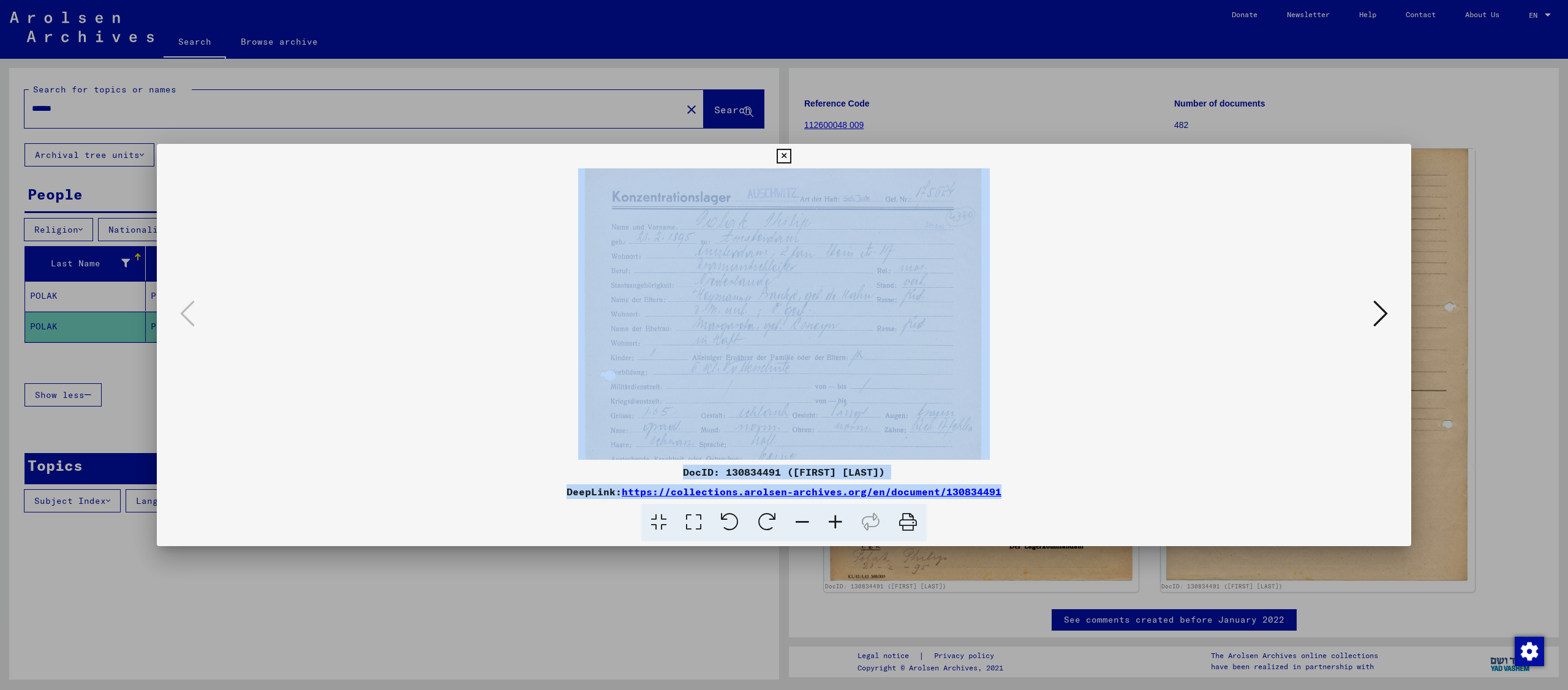 click at bounding box center (835, 522) 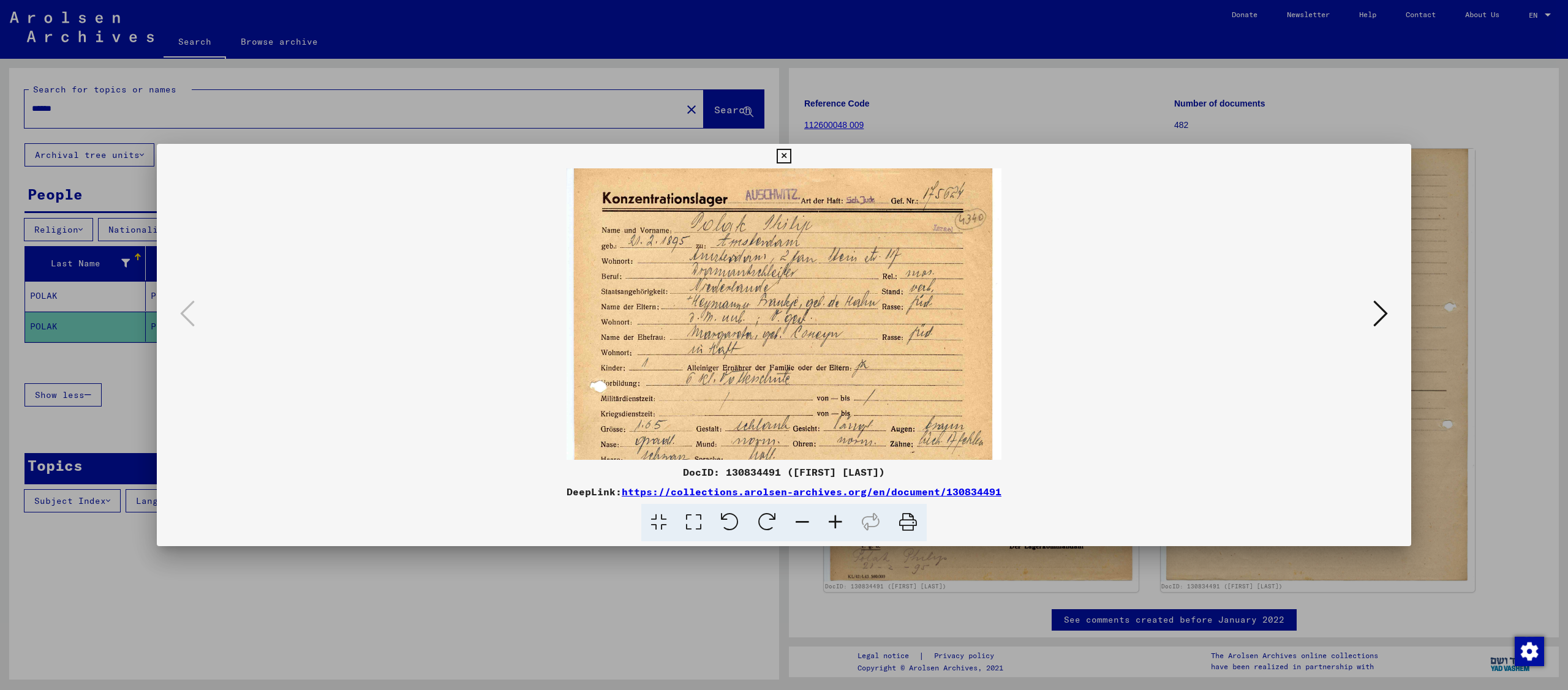 click at bounding box center [835, 522] 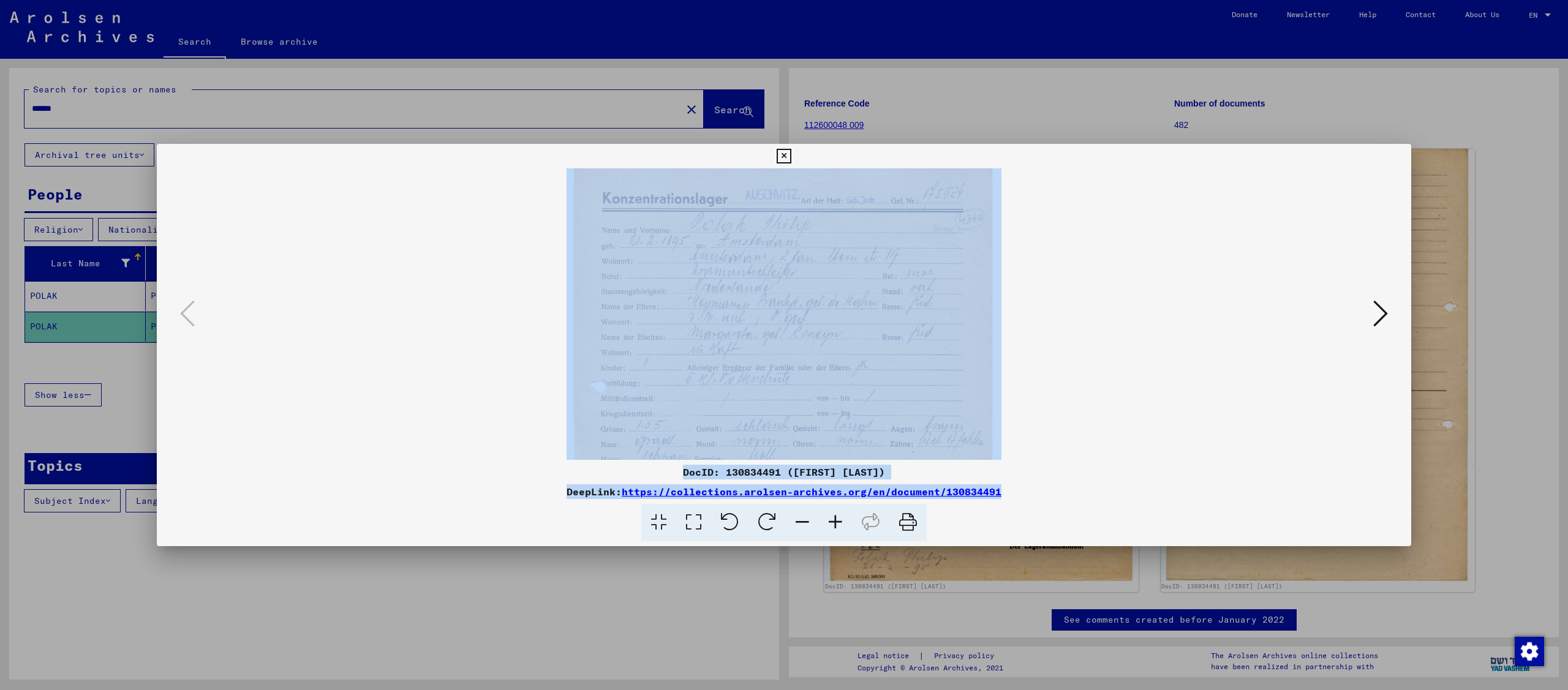 click at bounding box center (835, 522) 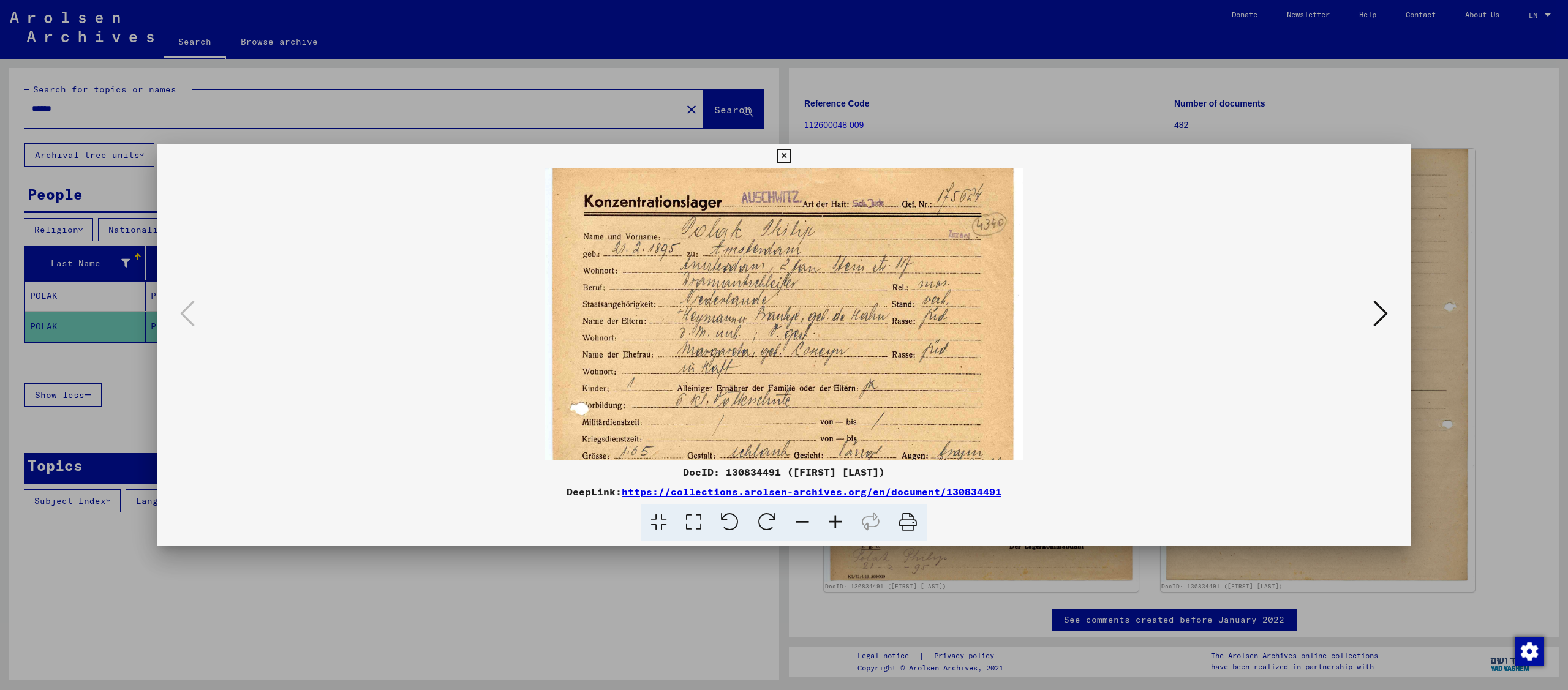click at bounding box center [835, 522] 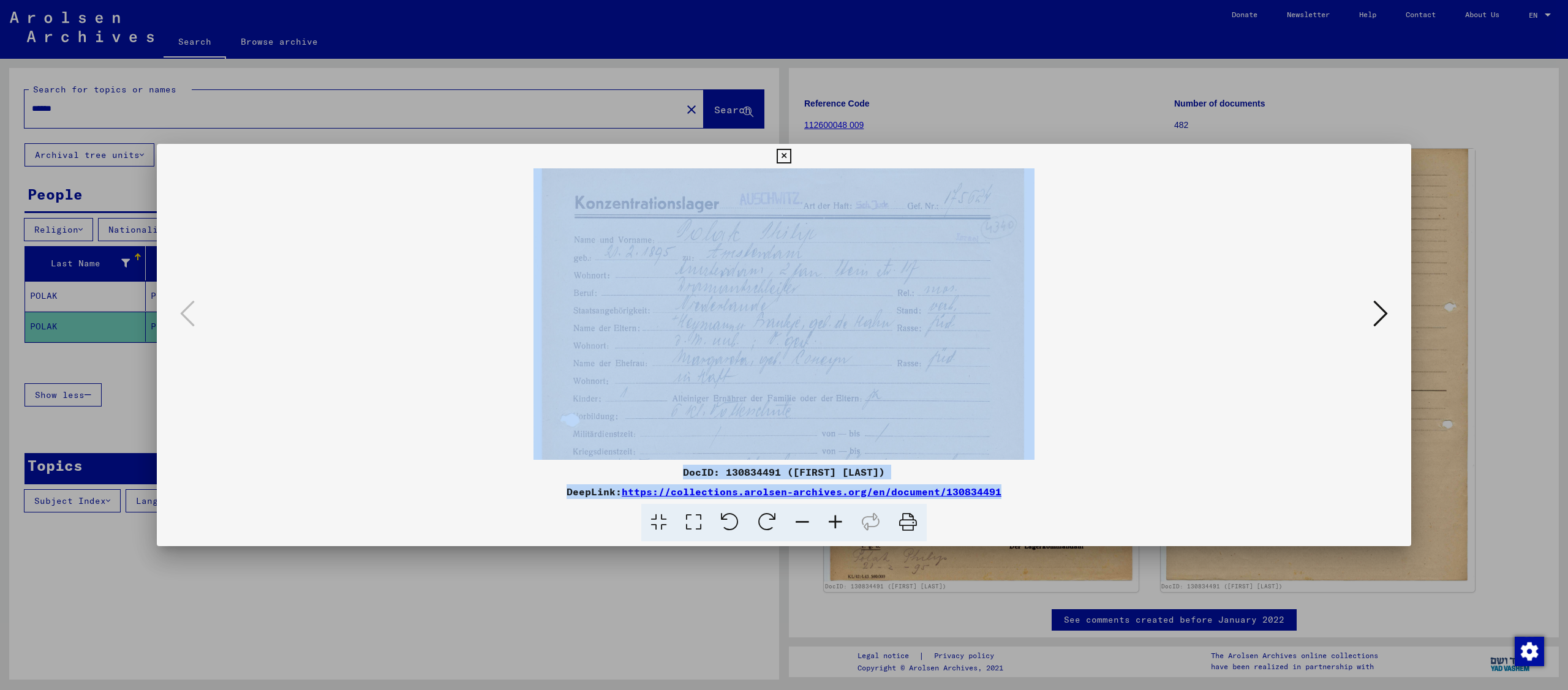 click at bounding box center (835, 522) 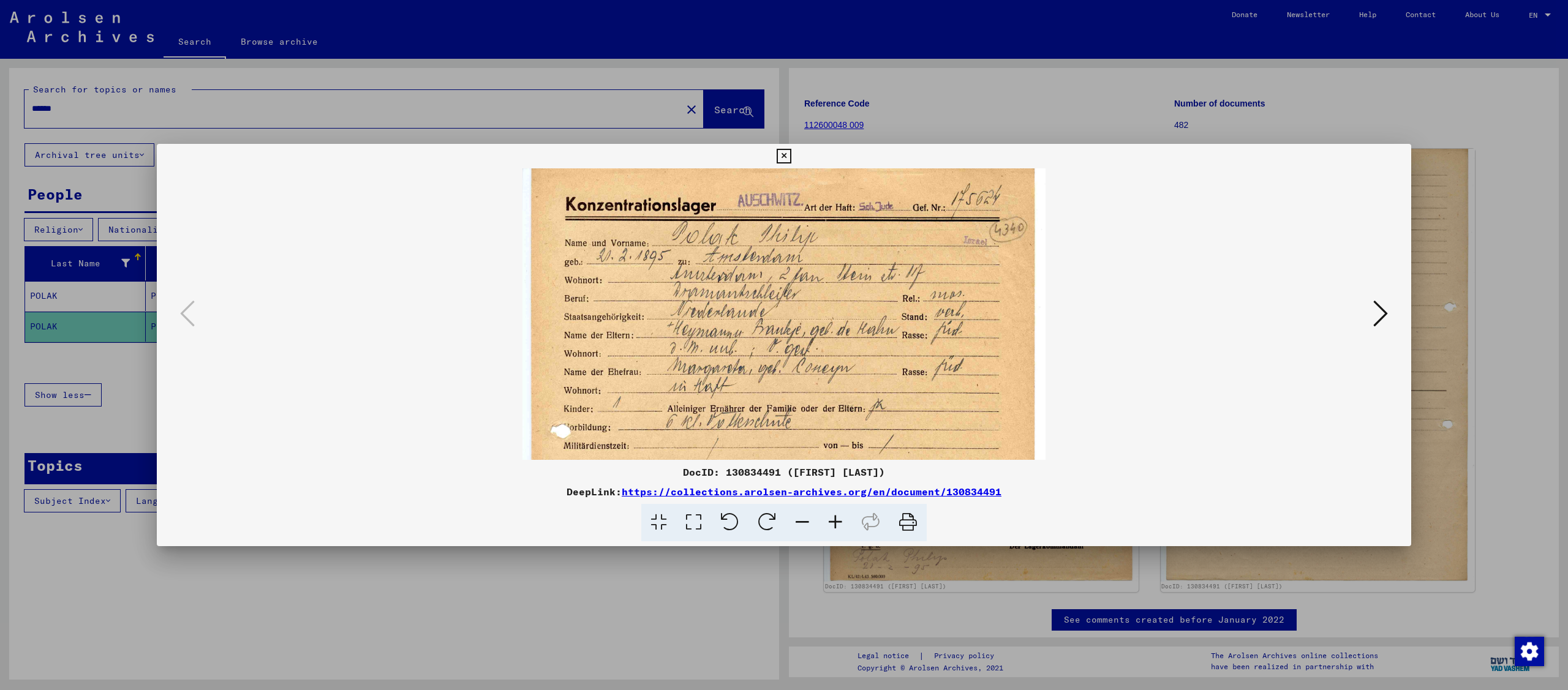 click at bounding box center (835, 522) 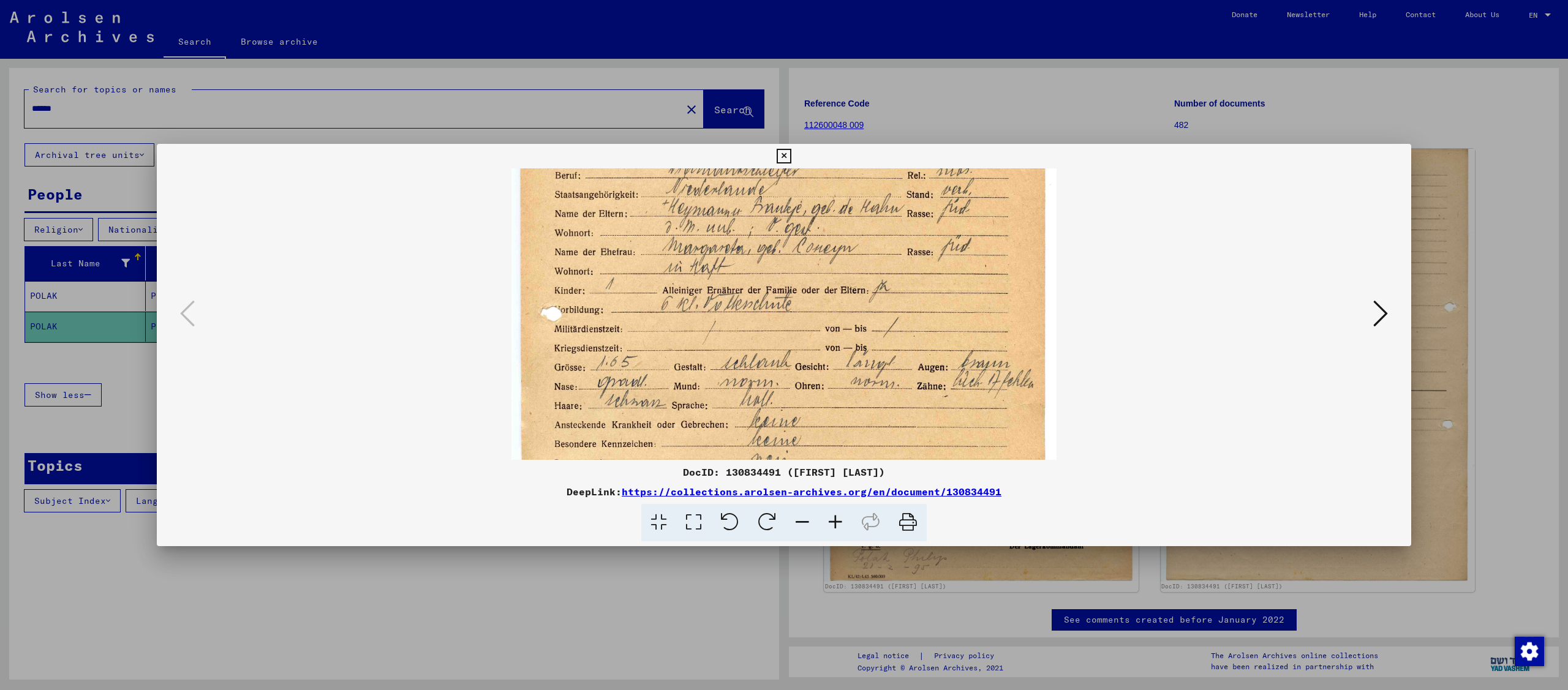 scroll, scrollTop: 137, scrollLeft: 0, axis: vertical 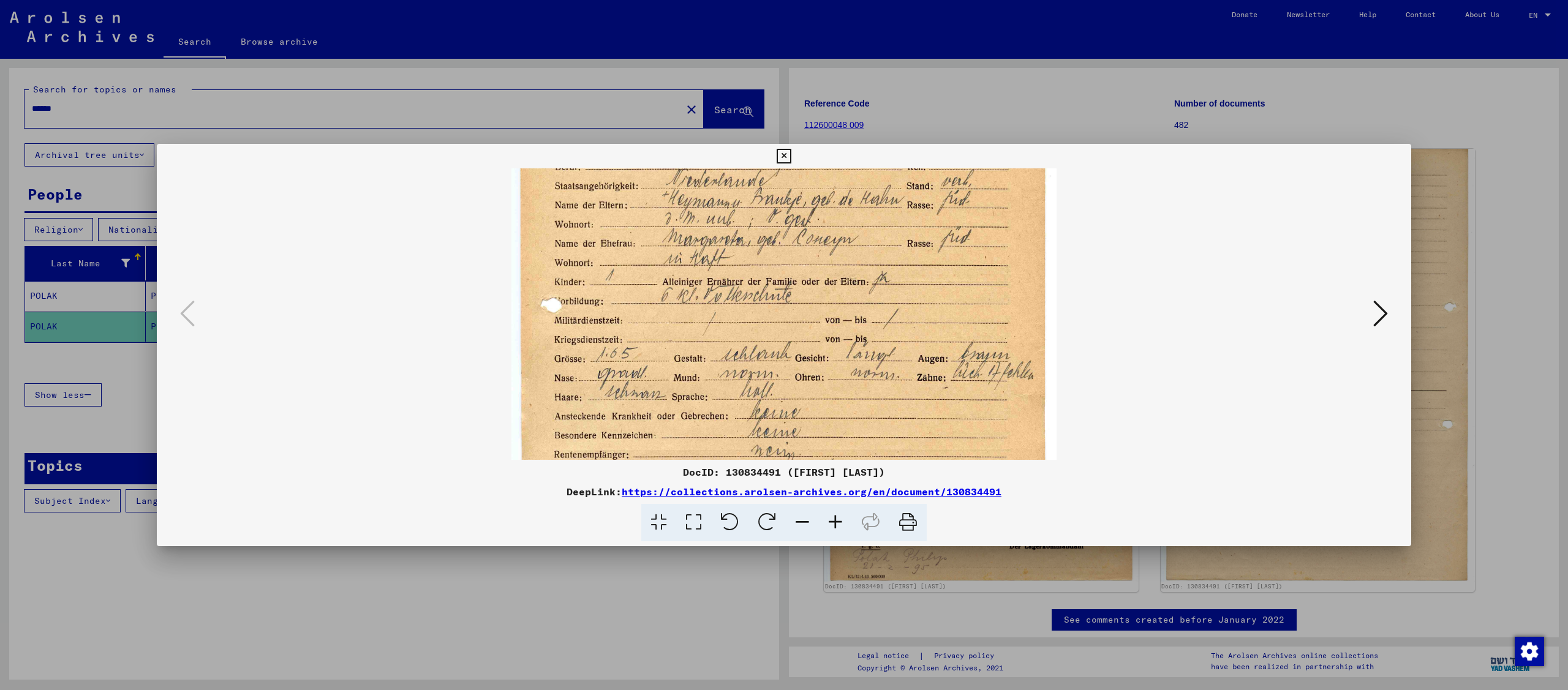 drag, startPoint x: 971, startPoint y: 370, endPoint x: 968, endPoint y: 255, distance: 115.03912 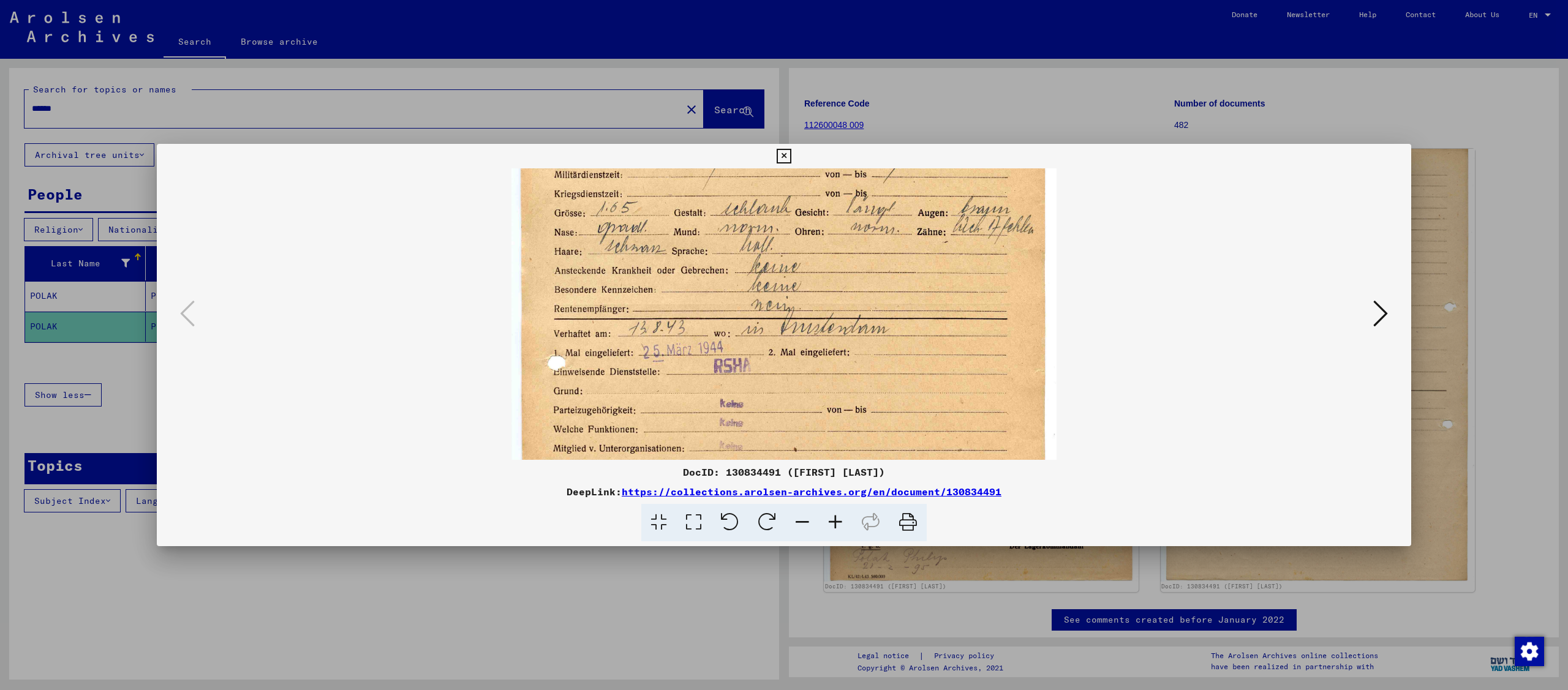 scroll, scrollTop: 285, scrollLeft: 0, axis: vertical 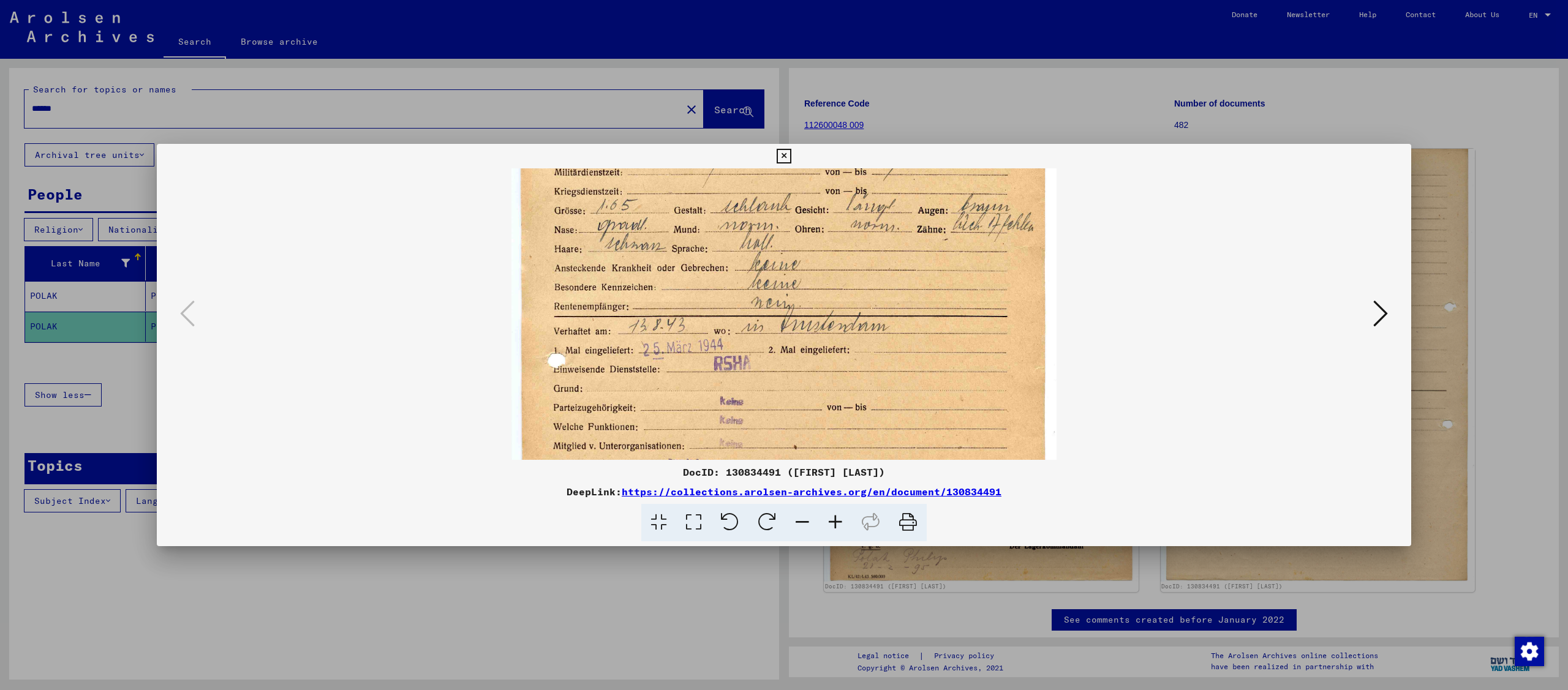 drag, startPoint x: 938, startPoint y: 427, endPoint x: 930, endPoint y: 277, distance: 150.21318 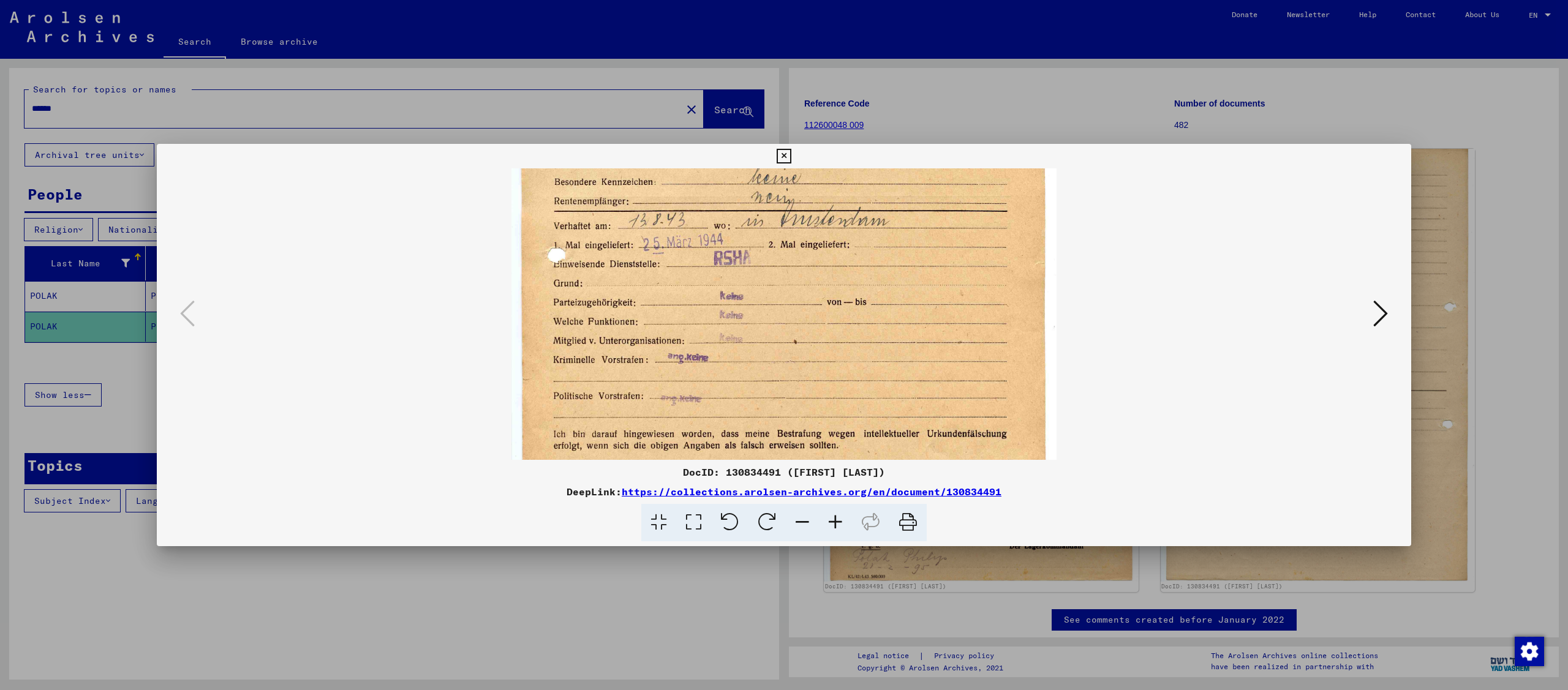 scroll, scrollTop: 460, scrollLeft: 0, axis: vertical 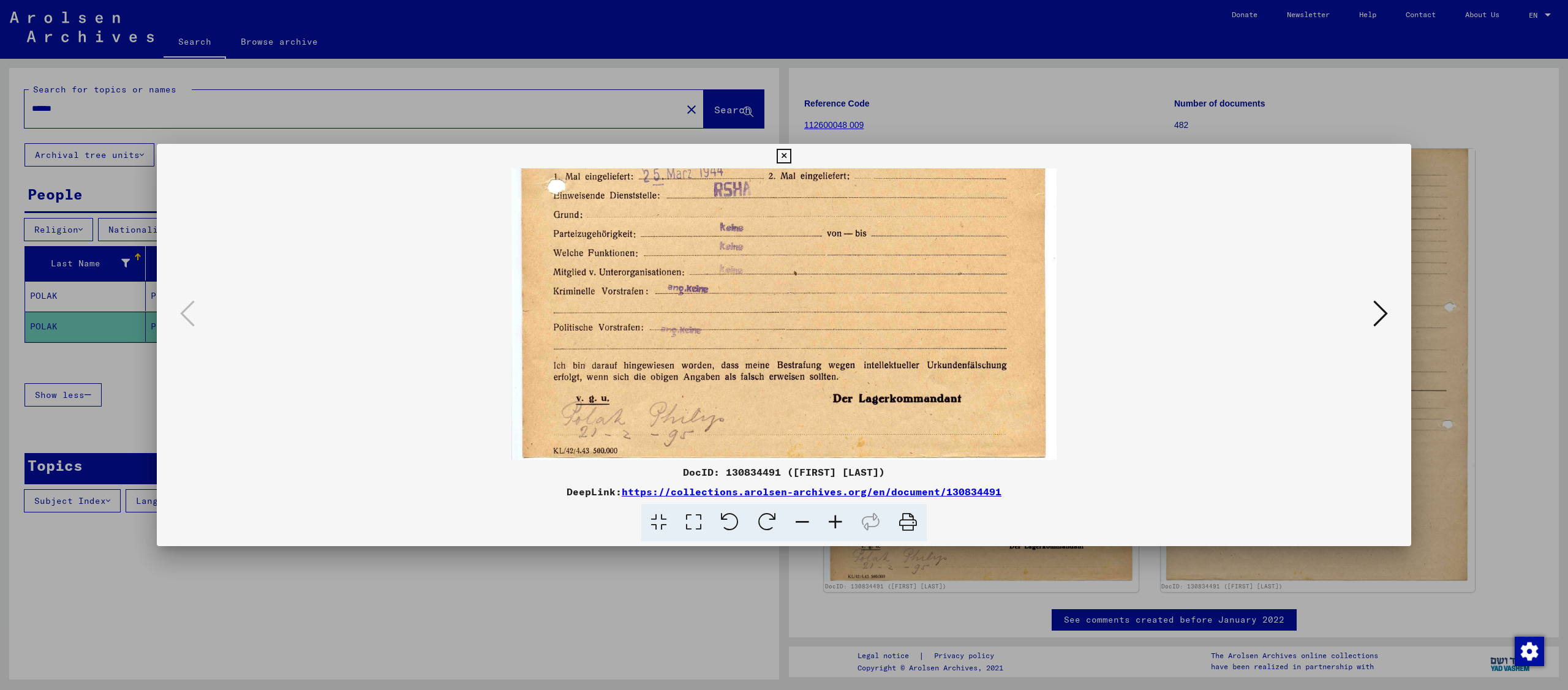 drag, startPoint x: 909, startPoint y: 421, endPoint x: 910, endPoint y: 231, distance: 190.00263 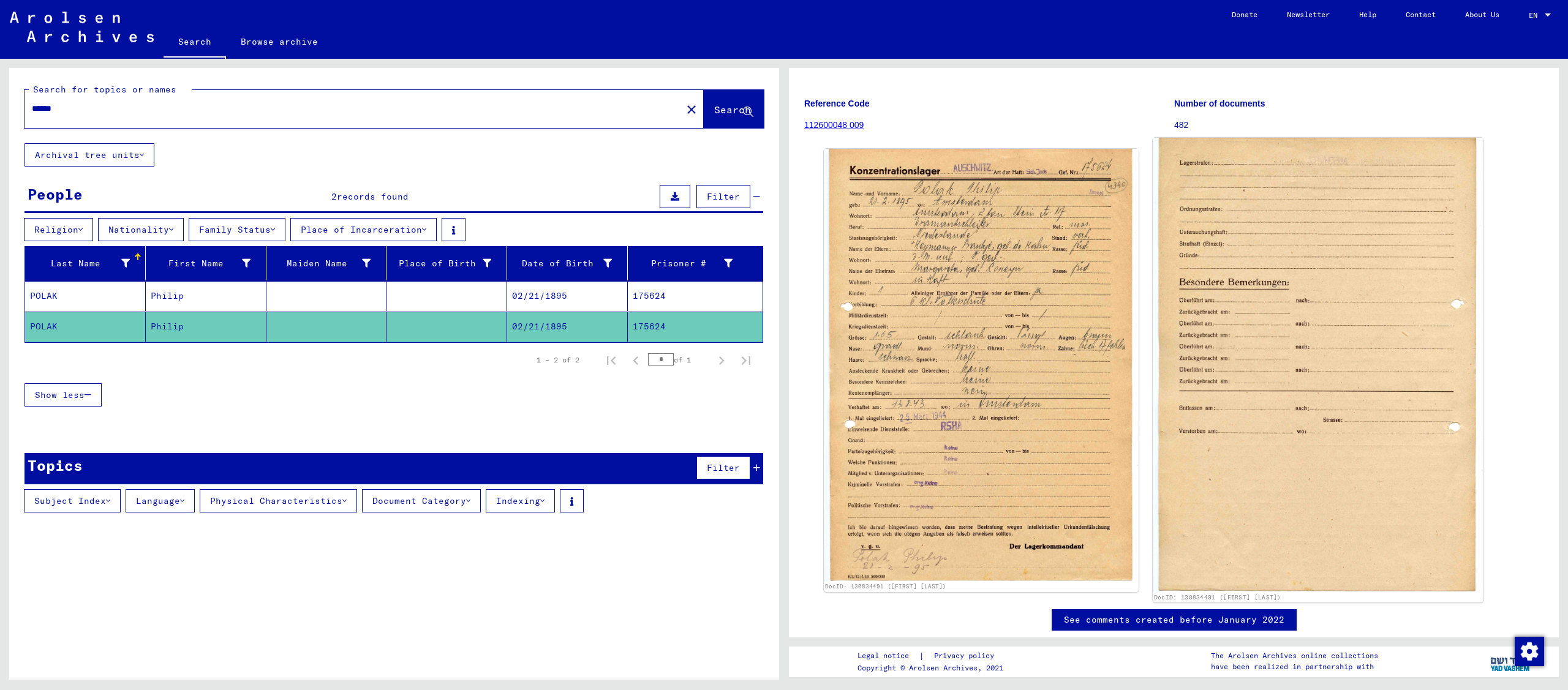 click 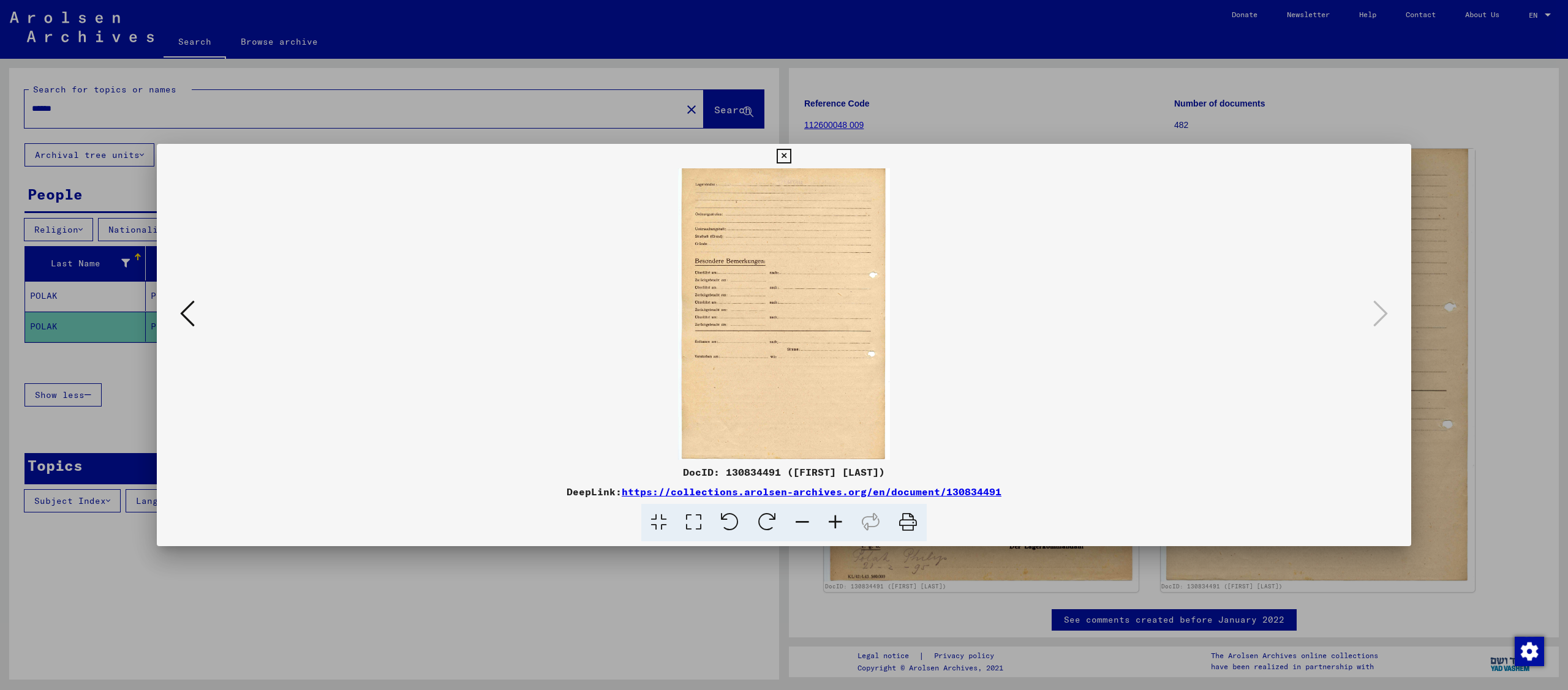 click at bounding box center [783, 156] 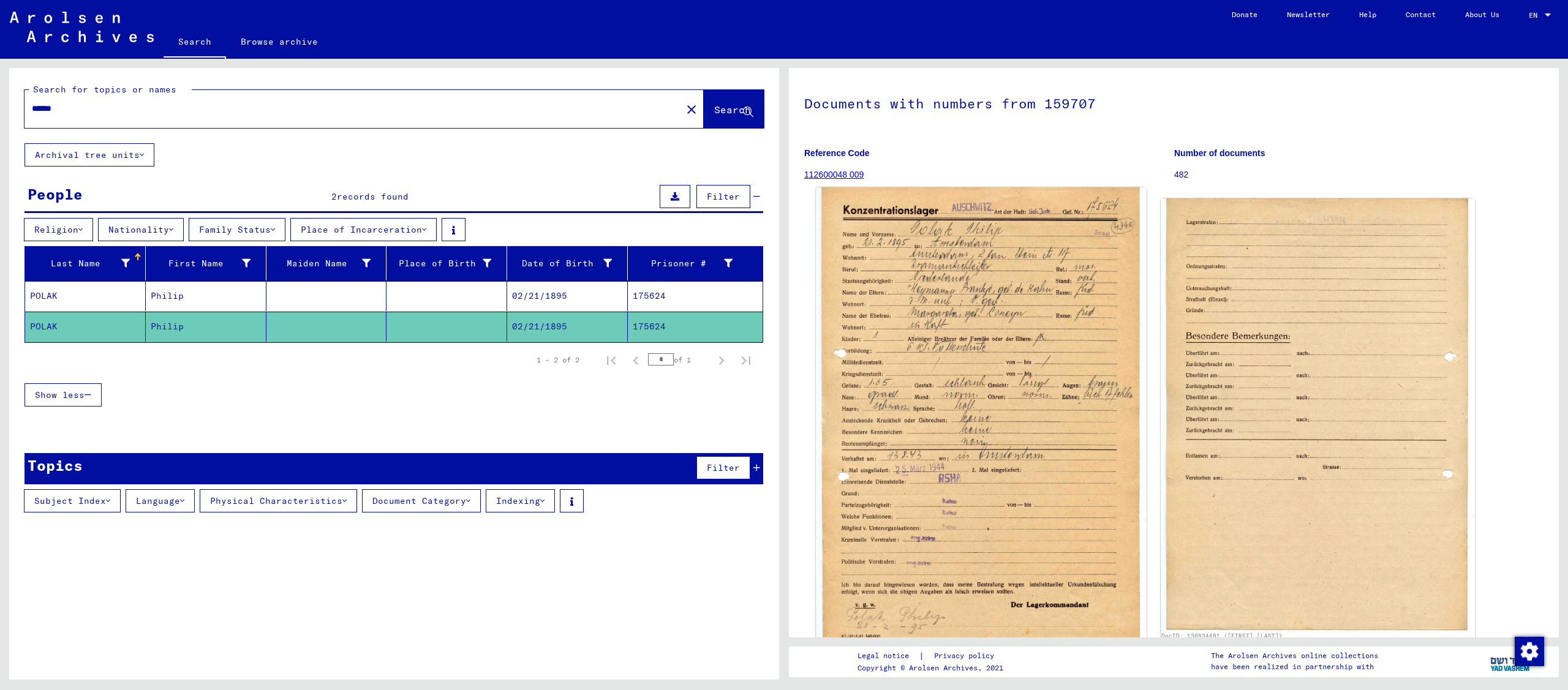 scroll, scrollTop: 0, scrollLeft: 0, axis: both 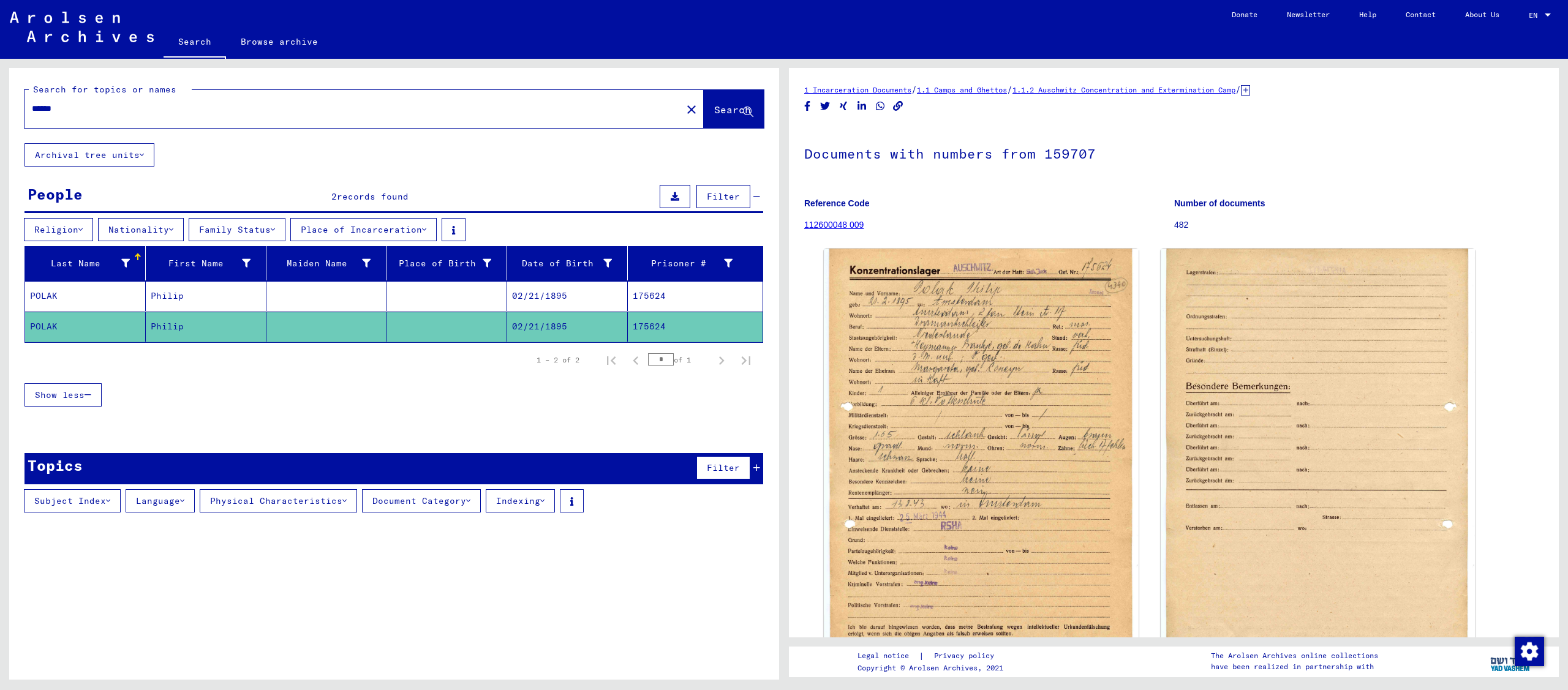 click on "175624" at bounding box center (695, 326) 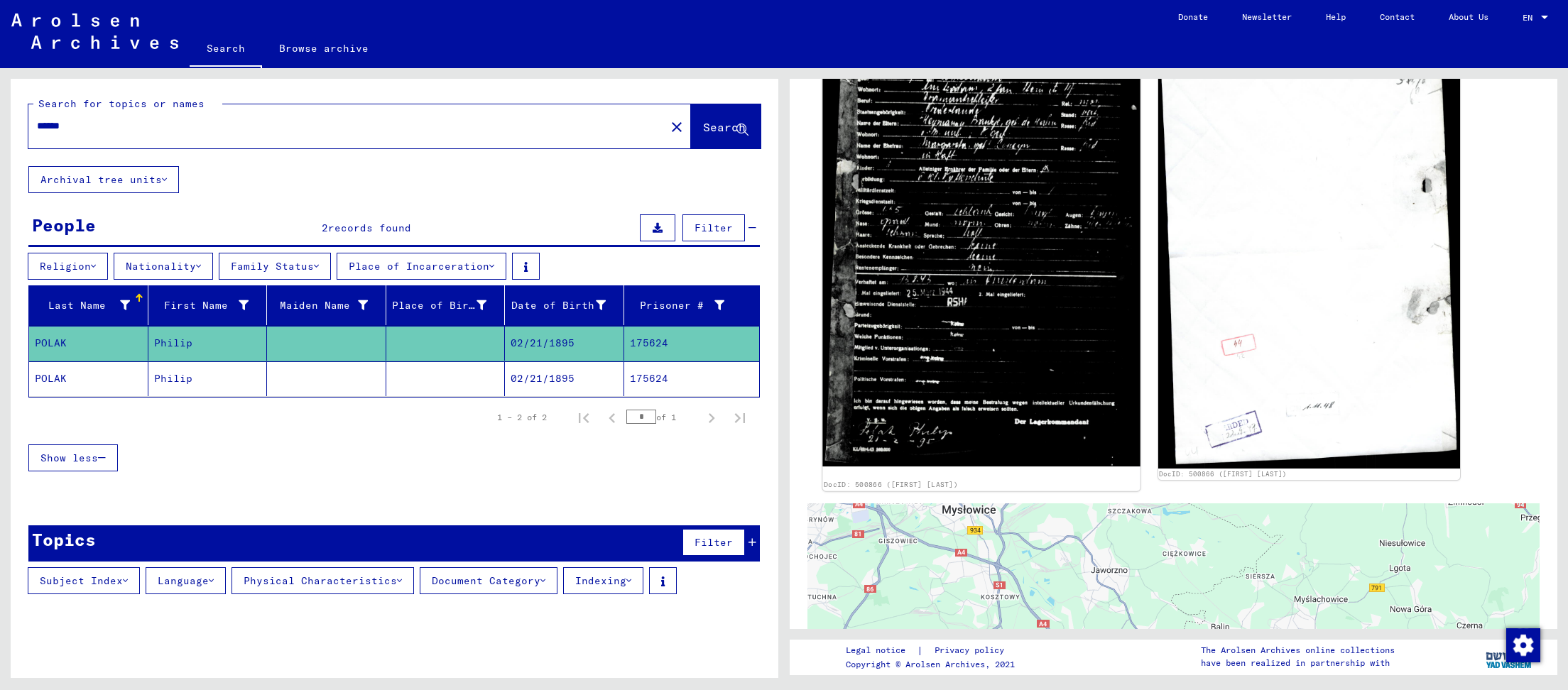 scroll, scrollTop: 368, scrollLeft: 0, axis: vertical 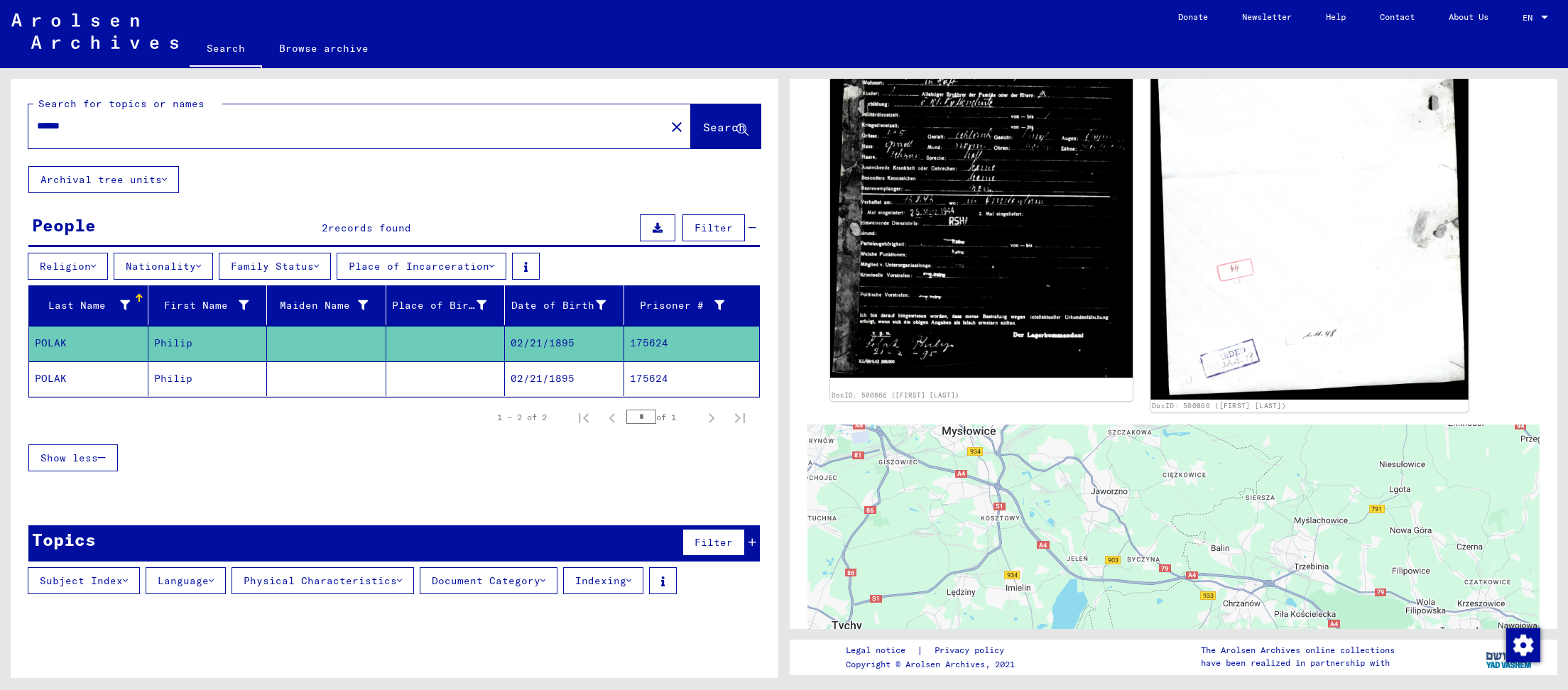 click 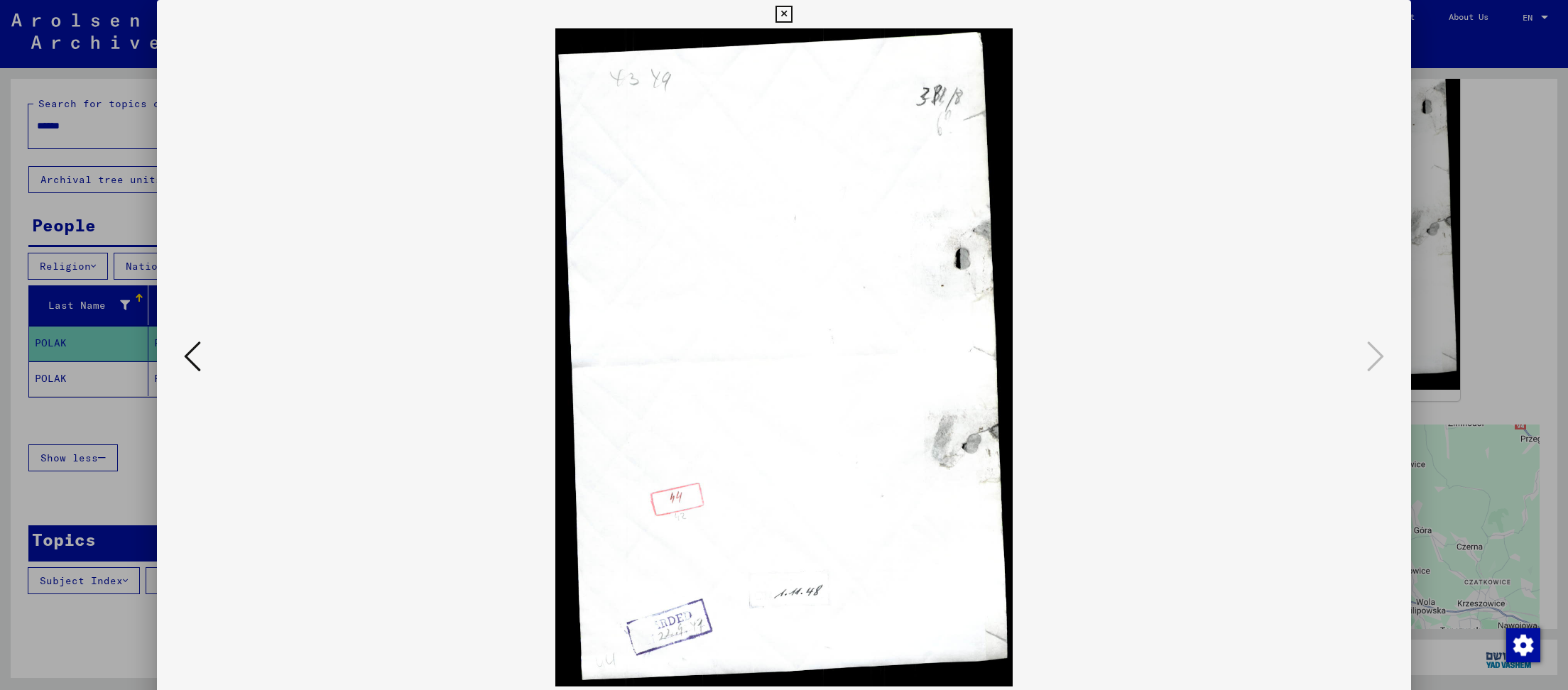 click at bounding box center (784, 357) 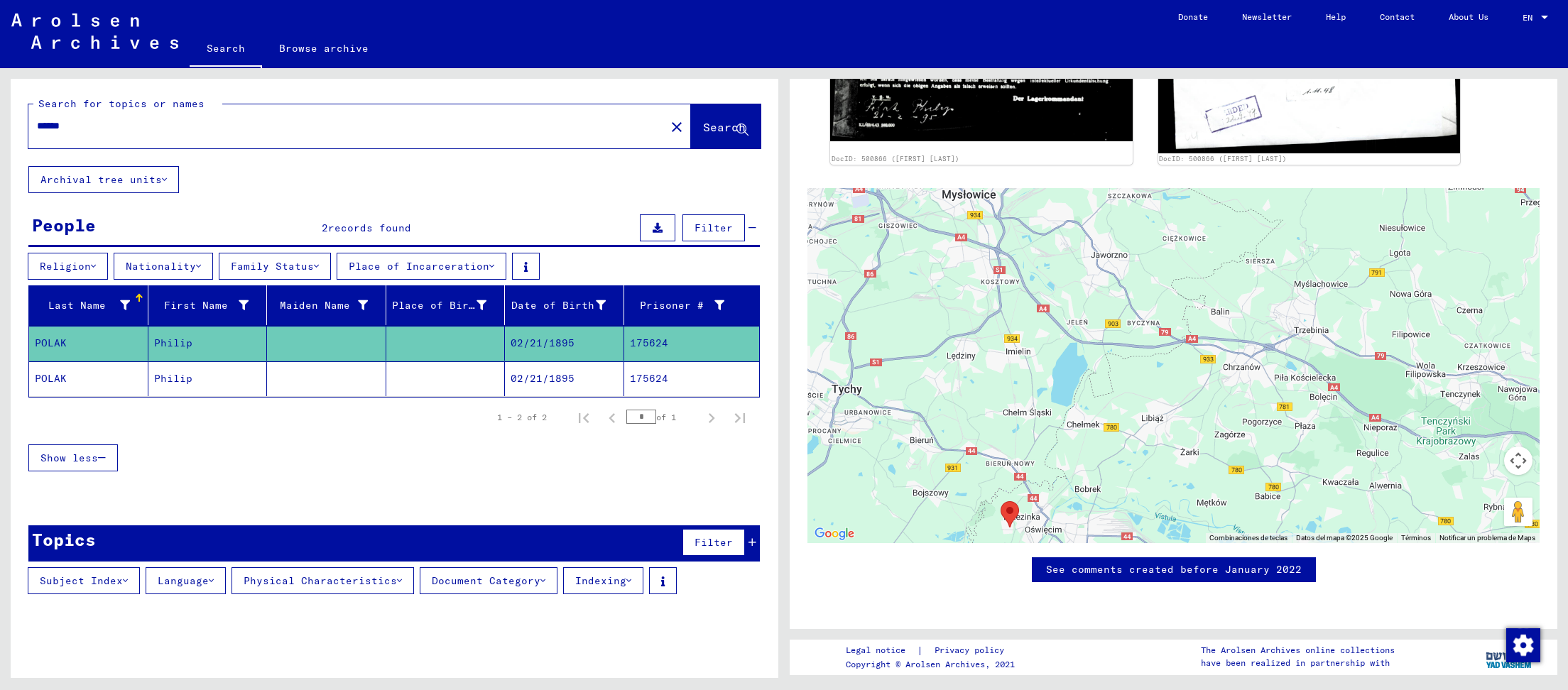 scroll, scrollTop: 613, scrollLeft: 0, axis: vertical 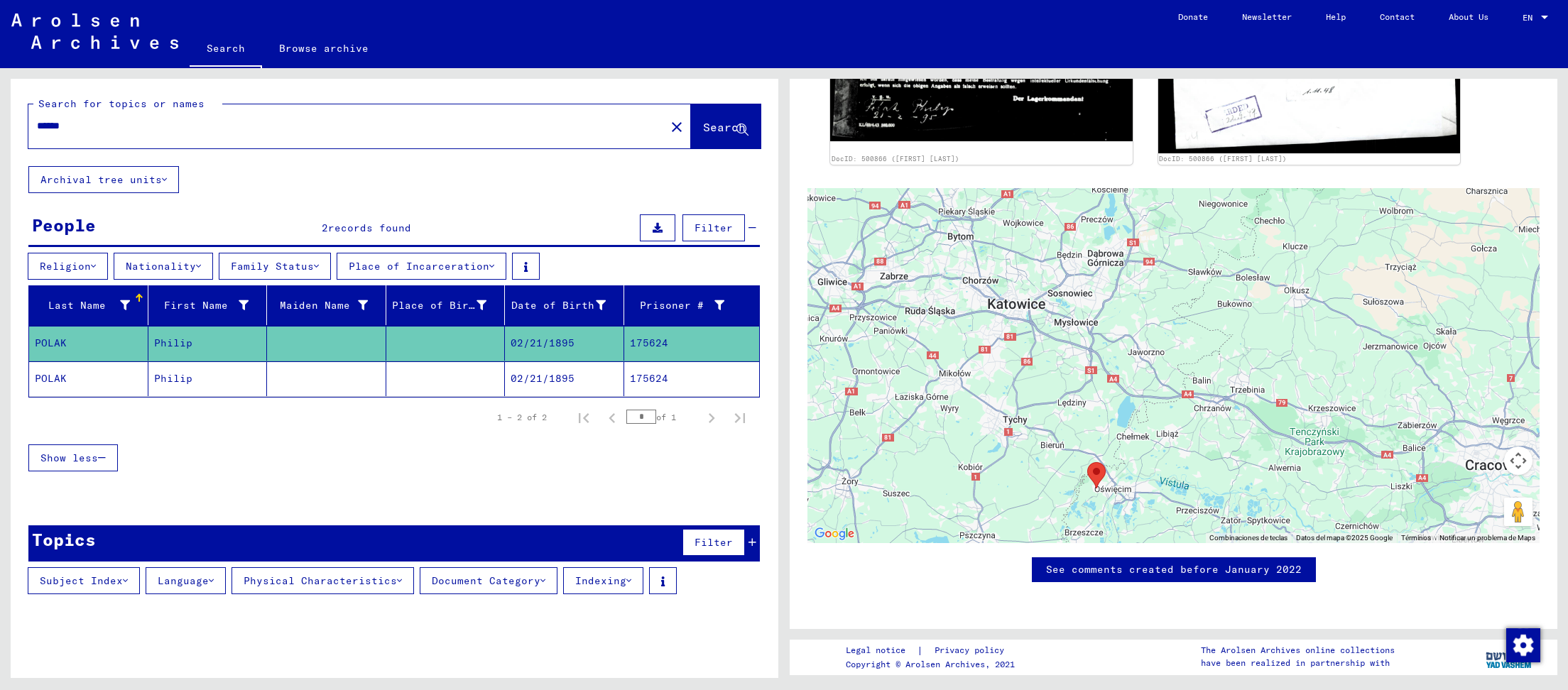 click at bounding box center [658, 228] 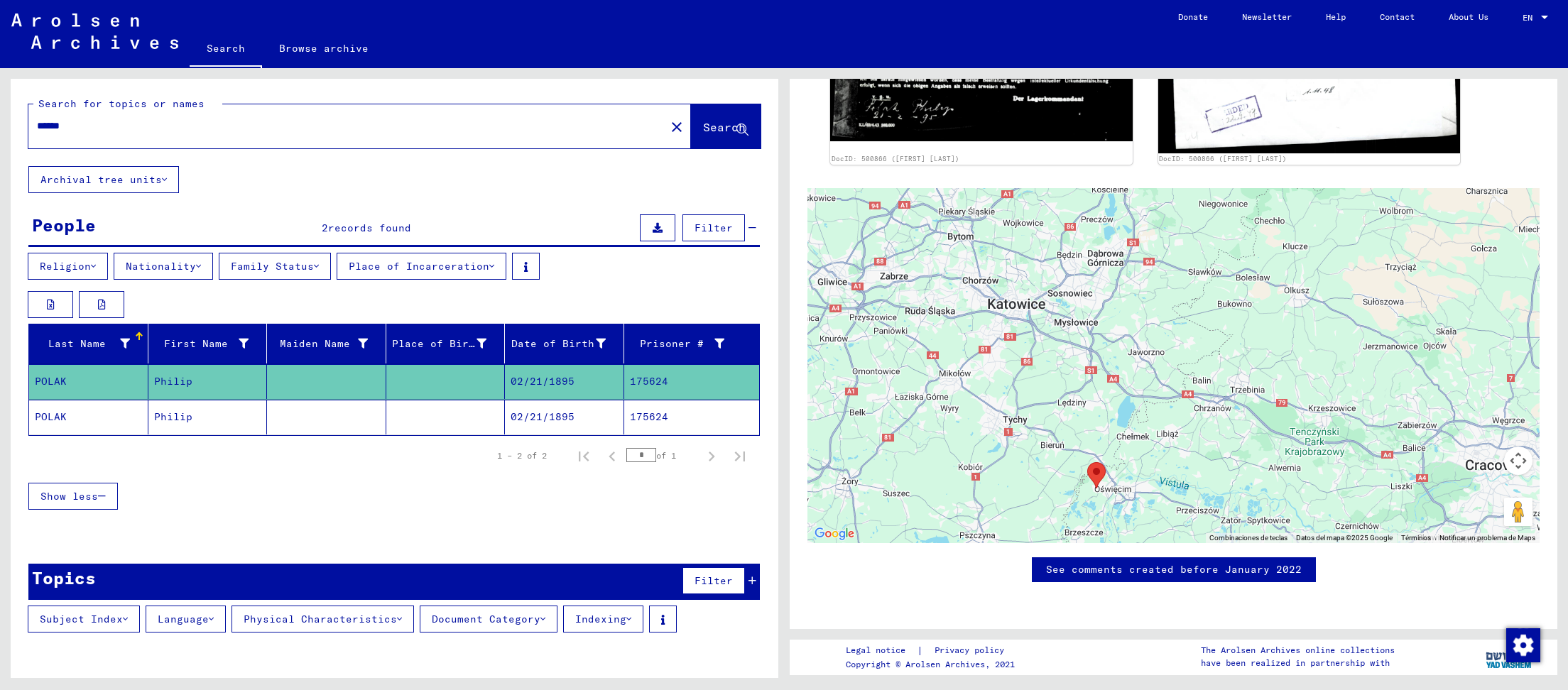 click on "175624" 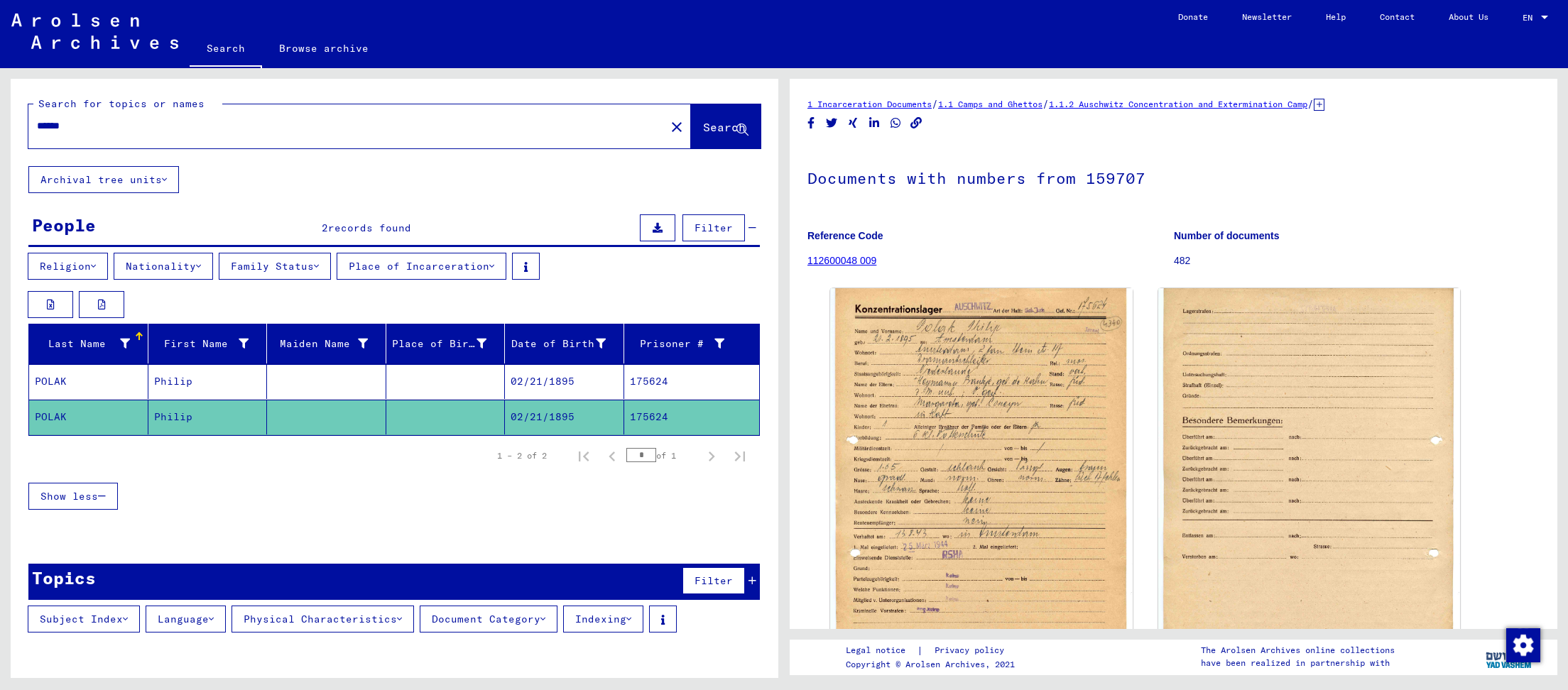 click on "Reference Code 112600048 009" 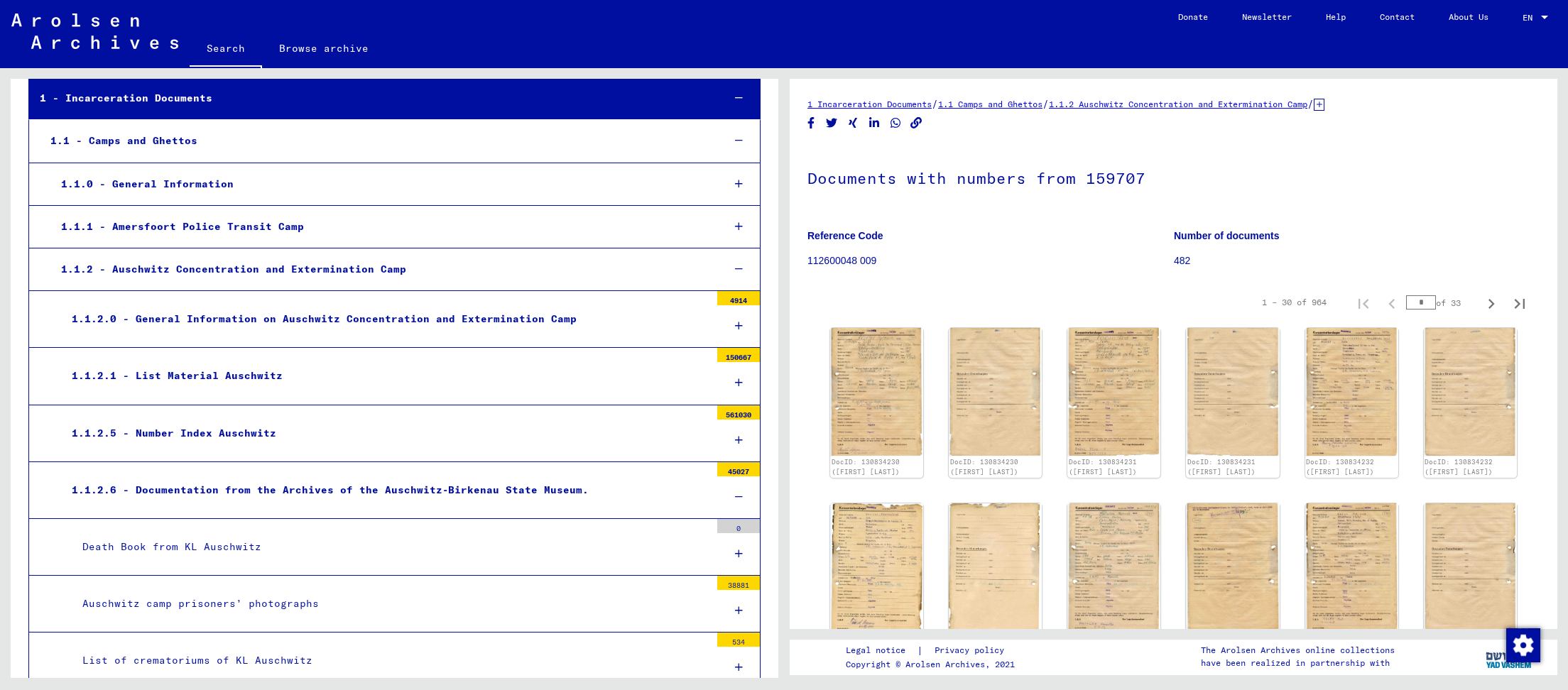 scroll, scrollTop: 123, scrollLeft: 0, axis: vertical 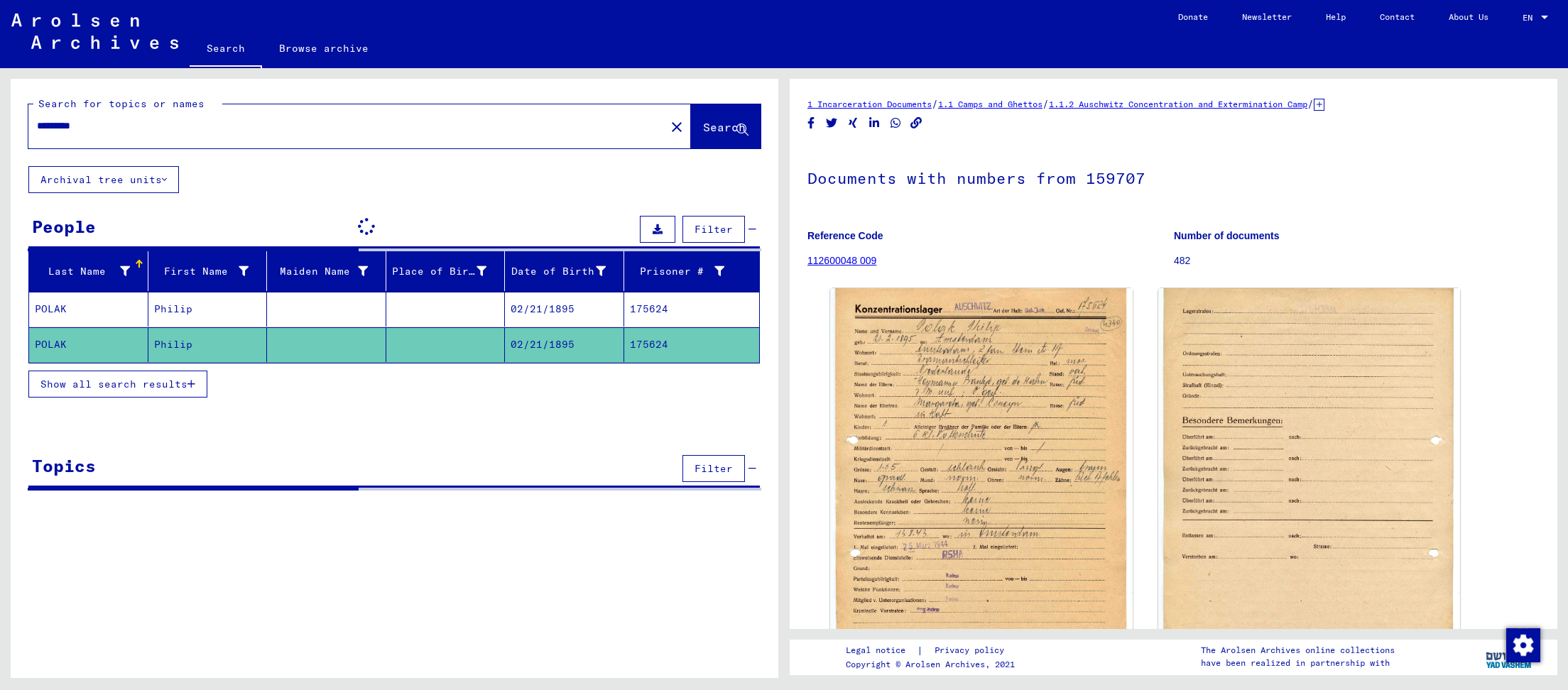 drag, startPoint x: 221, startPoint y: 309, endPoint x: 214, endPoint y: 308, distance: 7.071068 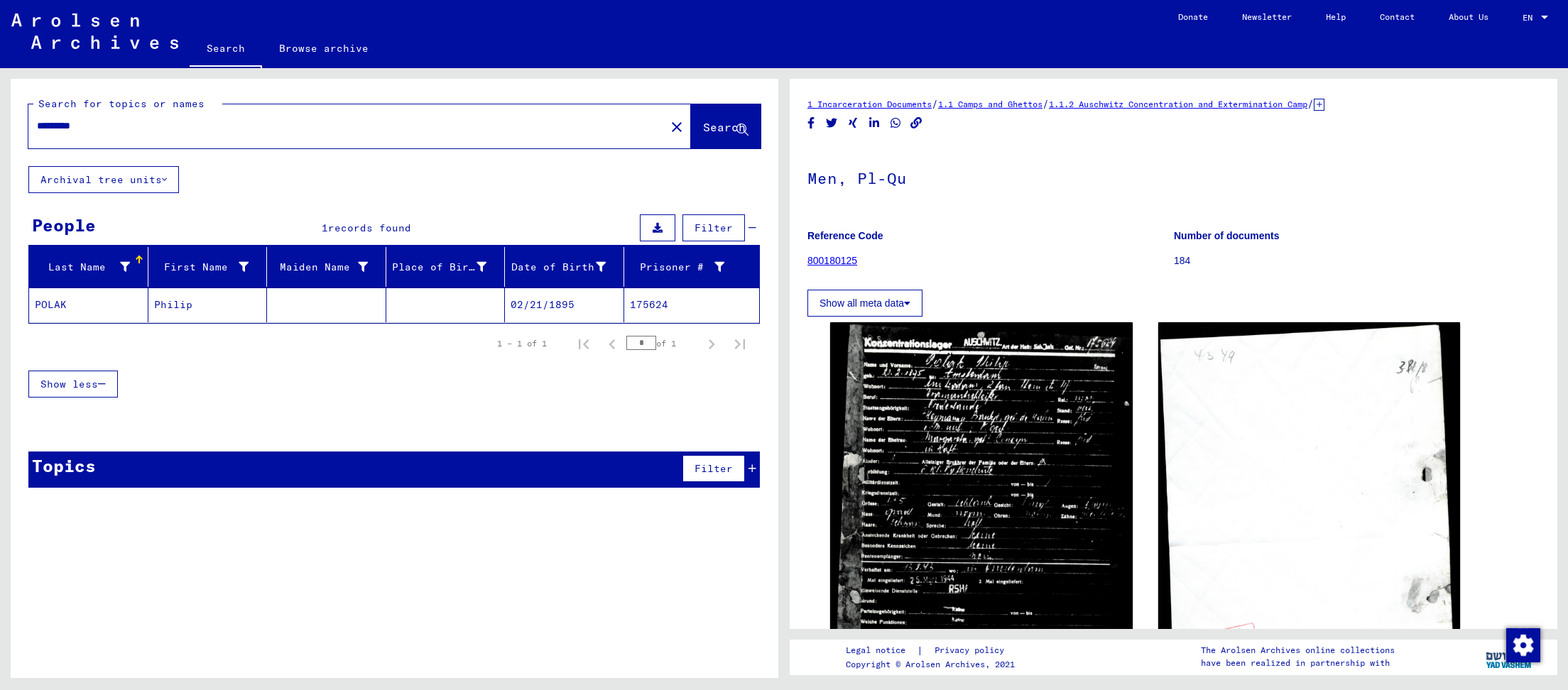 click on "Philip" 